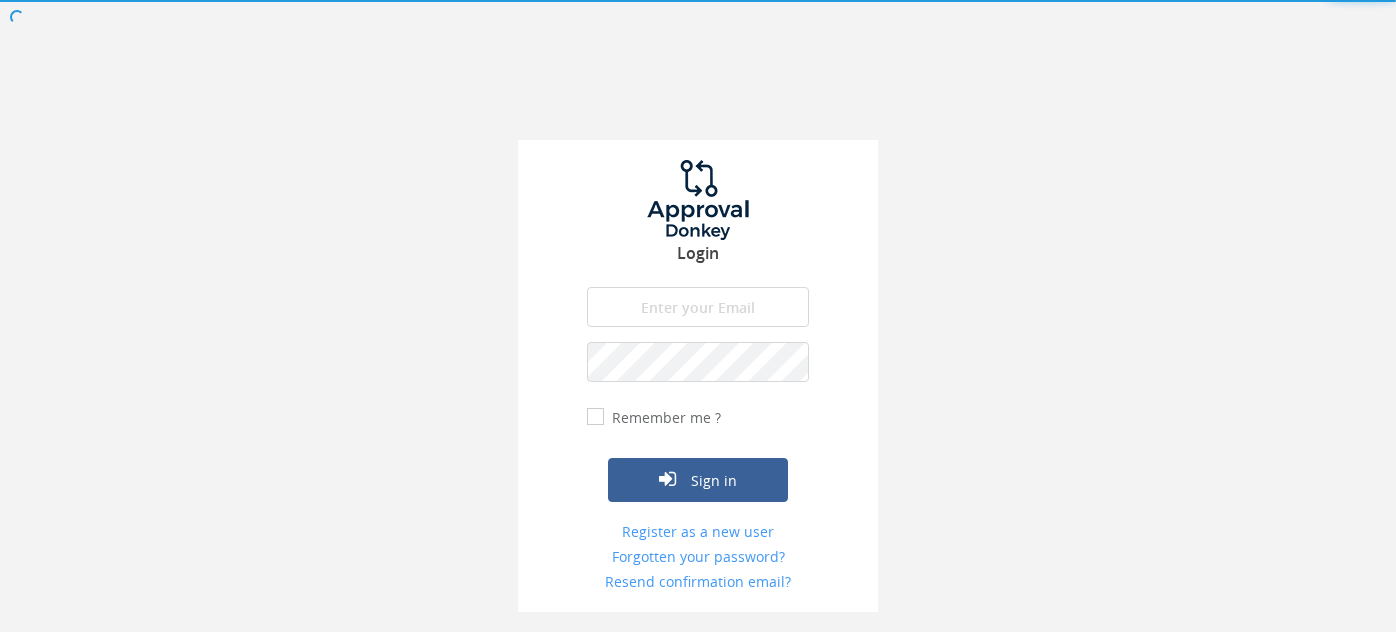scroll, scrollTop: 0, scrollLeft: 0, axis: both 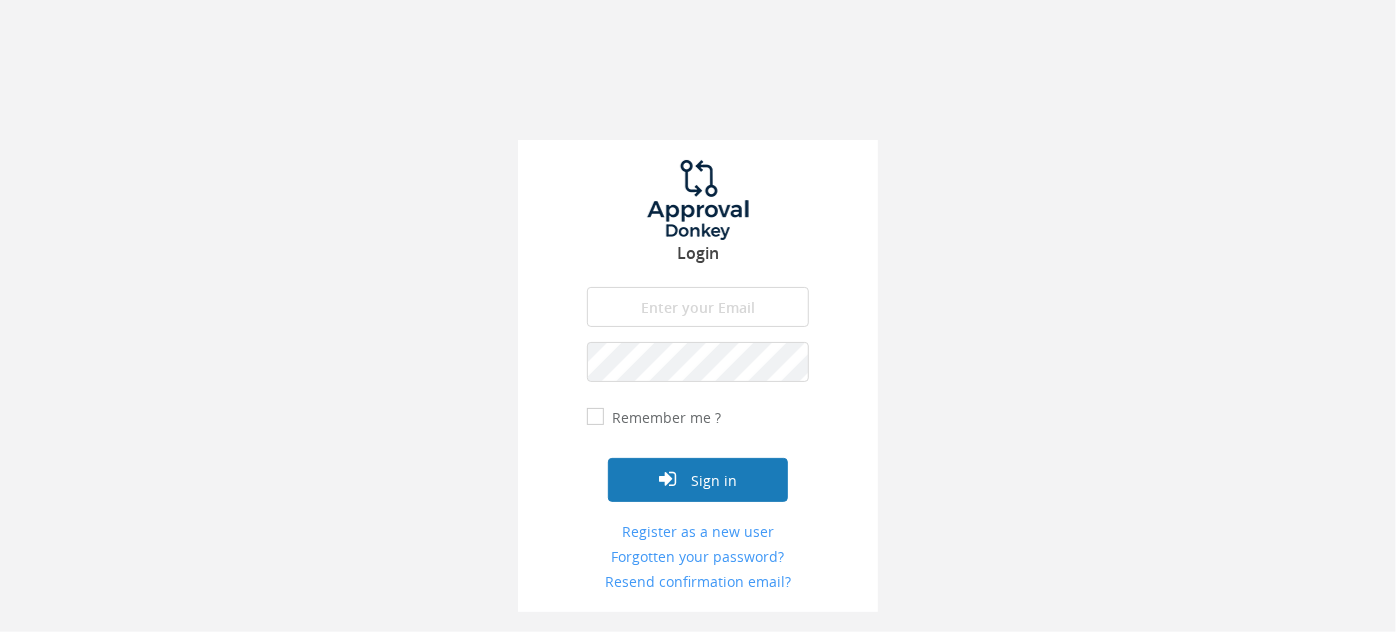 type on "[EMAIL_ADDRESS][DOMAIN_NAME]" 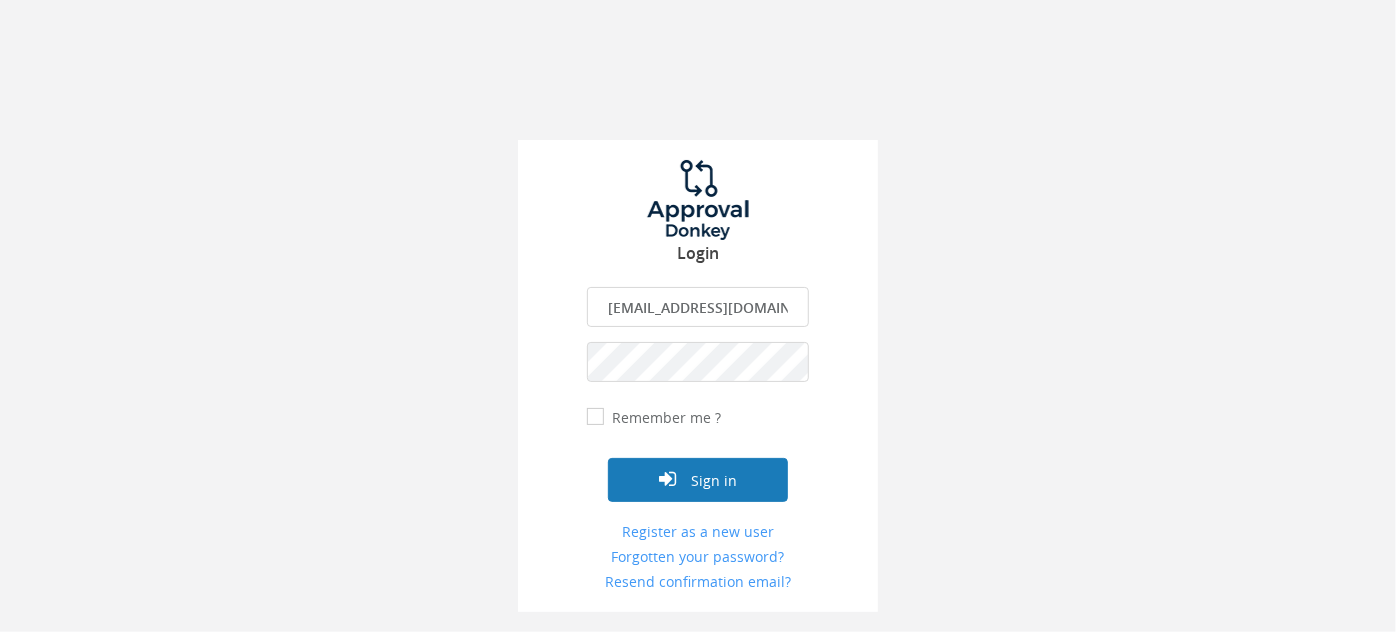 click on "Sign in" at bounding box center (698, 480) 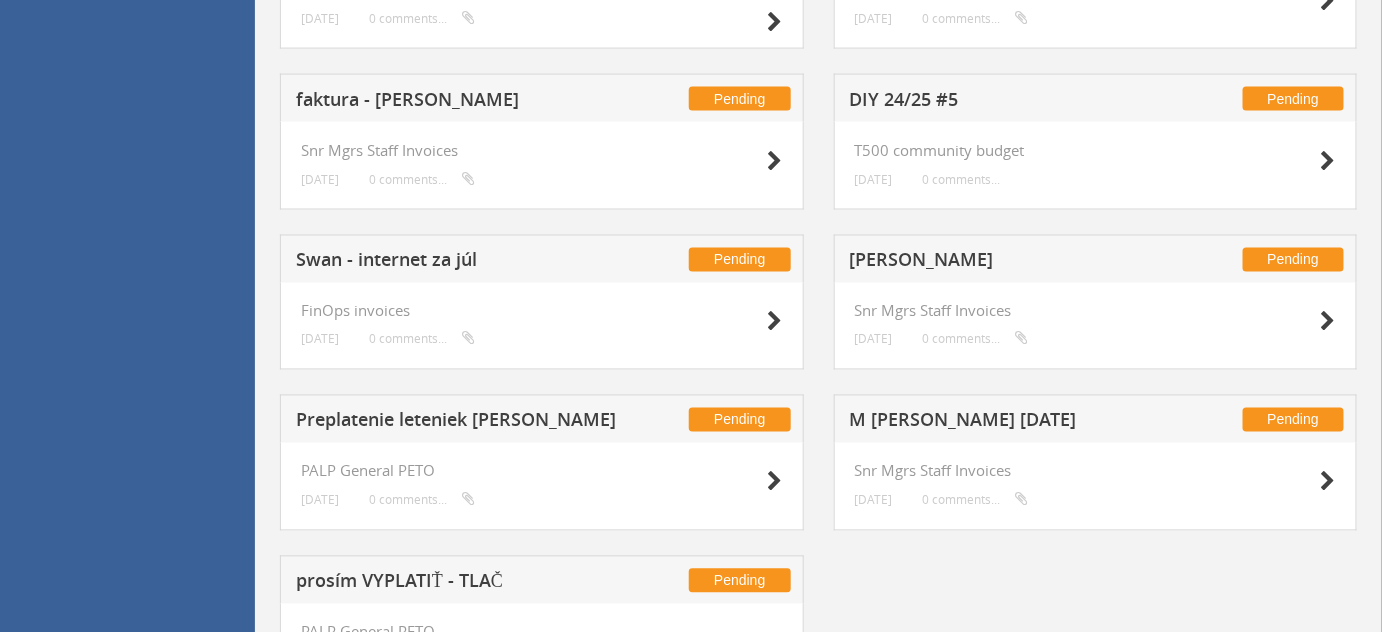 scroll, scrollTop: 1164, scrollLeft: 0, axis: vertical 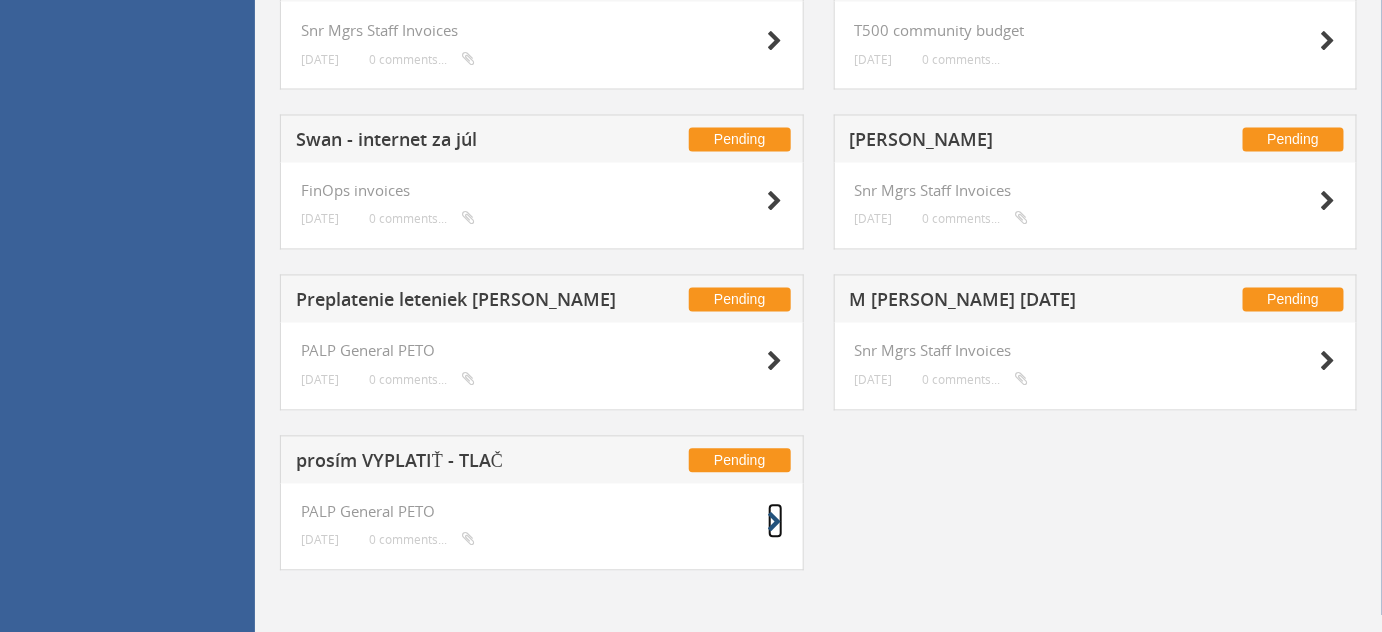 click at bounding box center (775, 523) 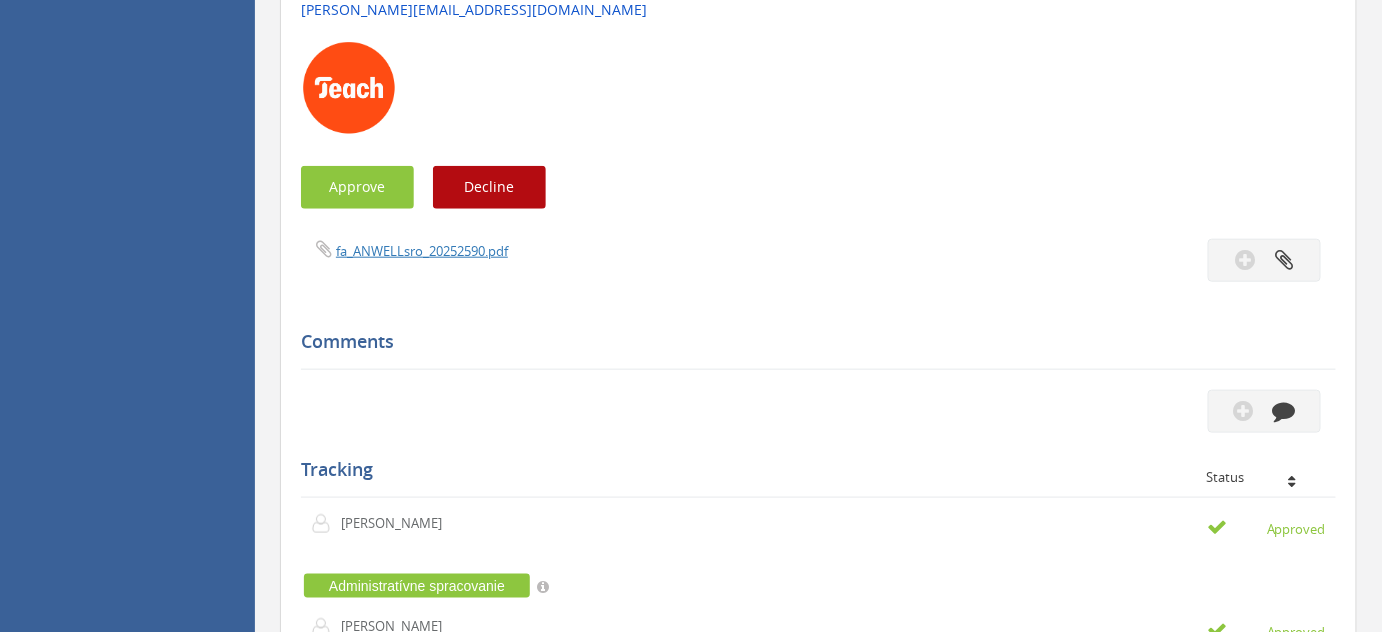 scroll, scrollTop: 506, scrollLeft: 0, axis: vertical 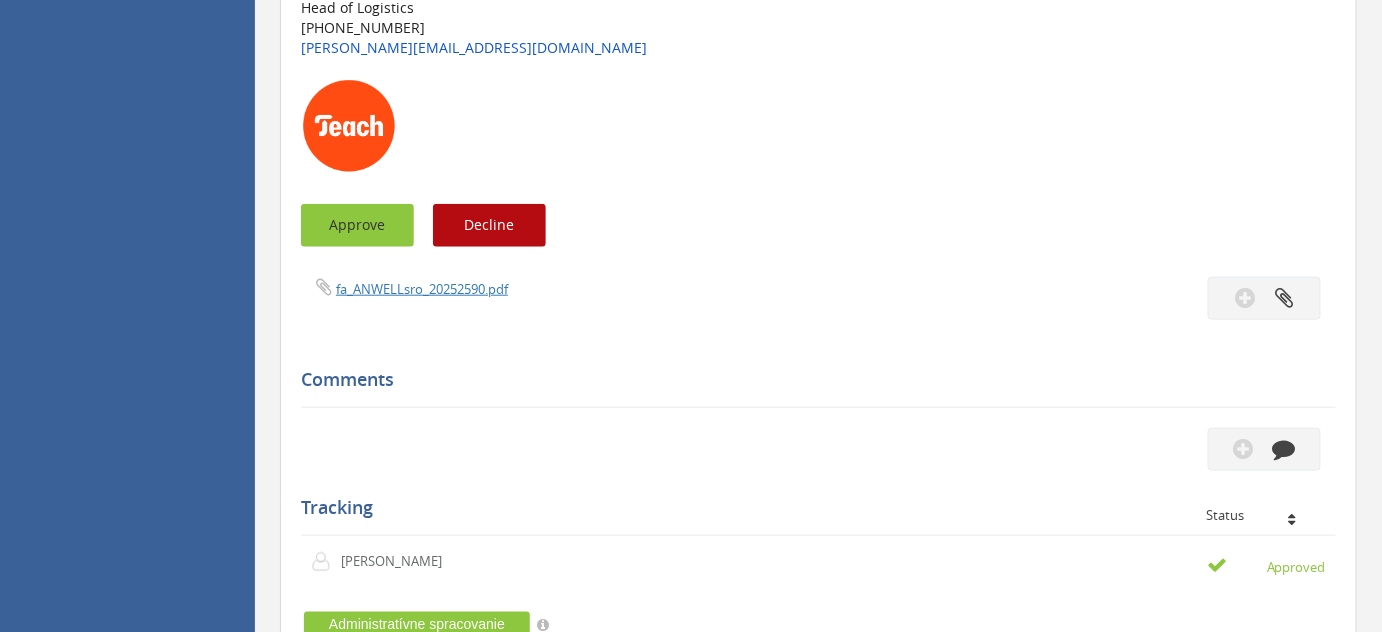 click on "Approve" at bounding box center [357, 225] 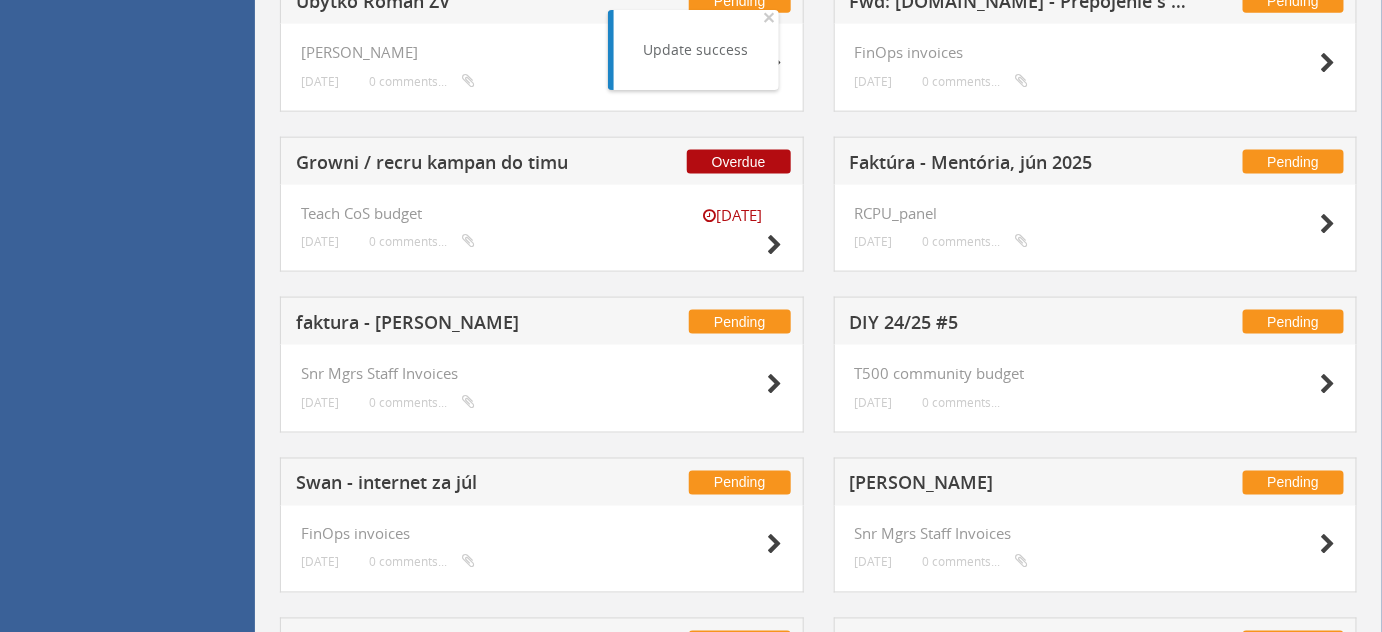 scroll, scrollTop: 1004, scrollLeft: 0, axis: vertical 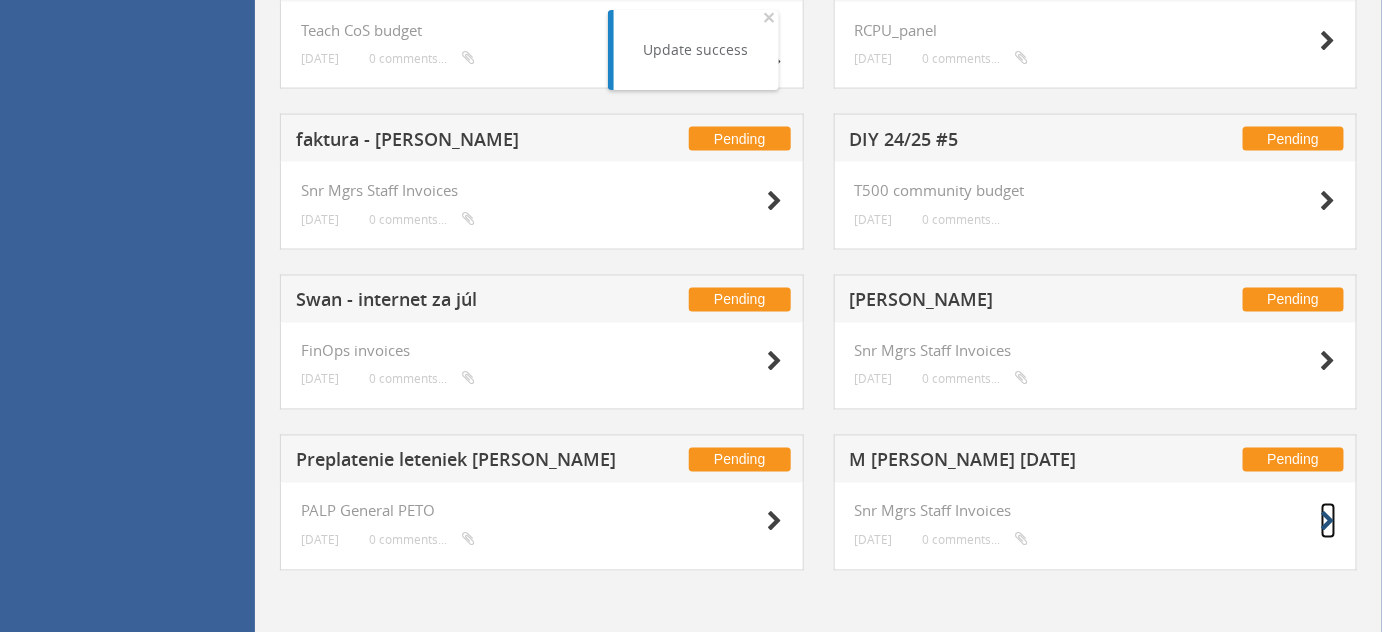 click at bounding box center (1328, 522) 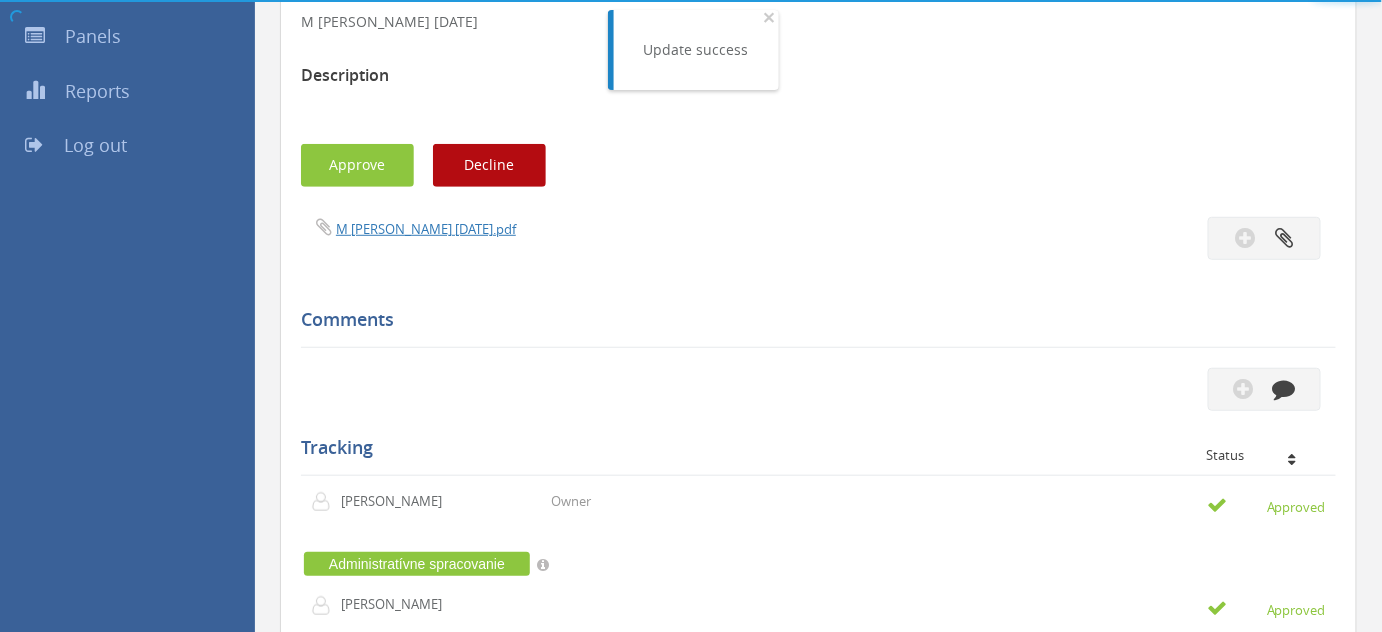 scroll, scrollTop: 836, scrollLeft: 0, axis: vertical 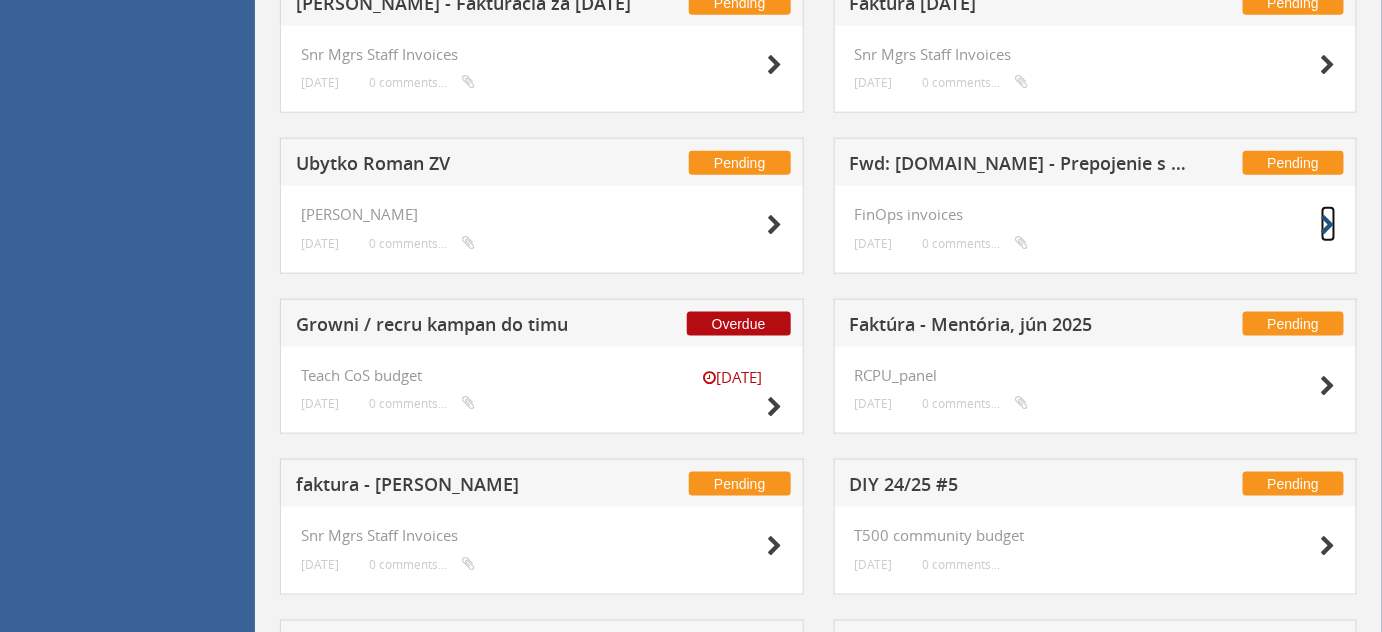 click at bounding box center [1328, 225] 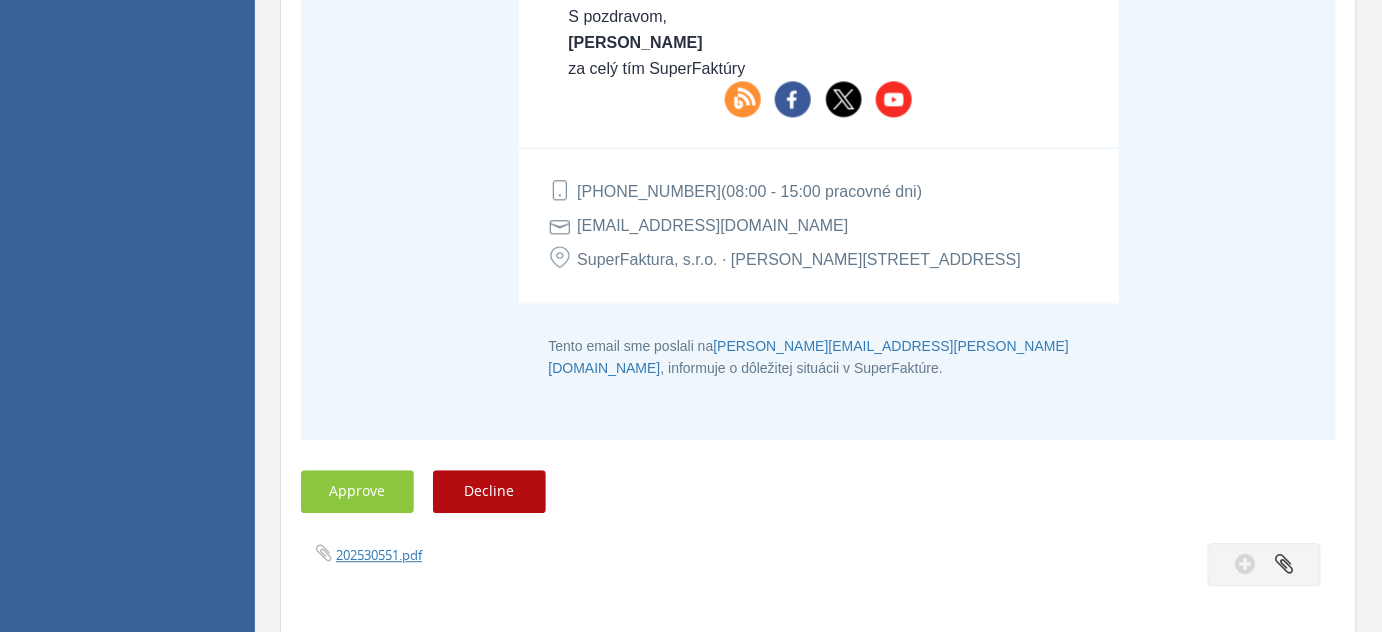 scroll, scrollTop: 1504, scrollLeft: 0, axis: vertical 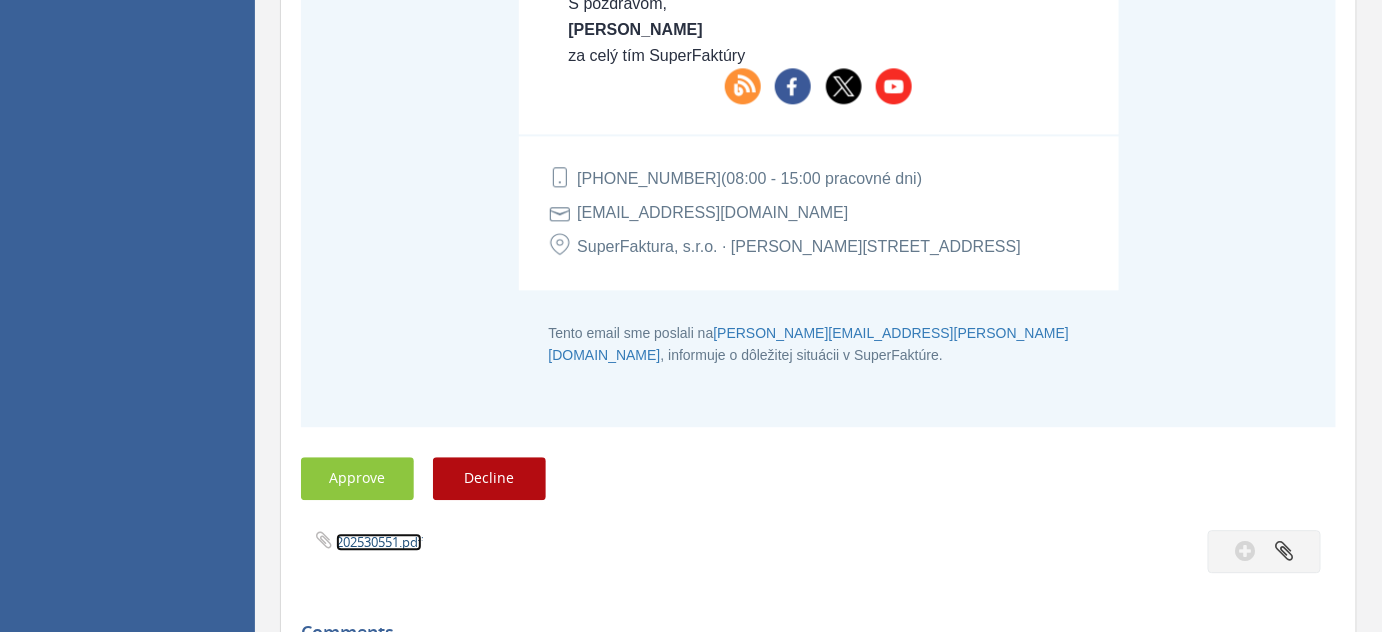click on "202530551.pdf" at bounding box center [379, 542] 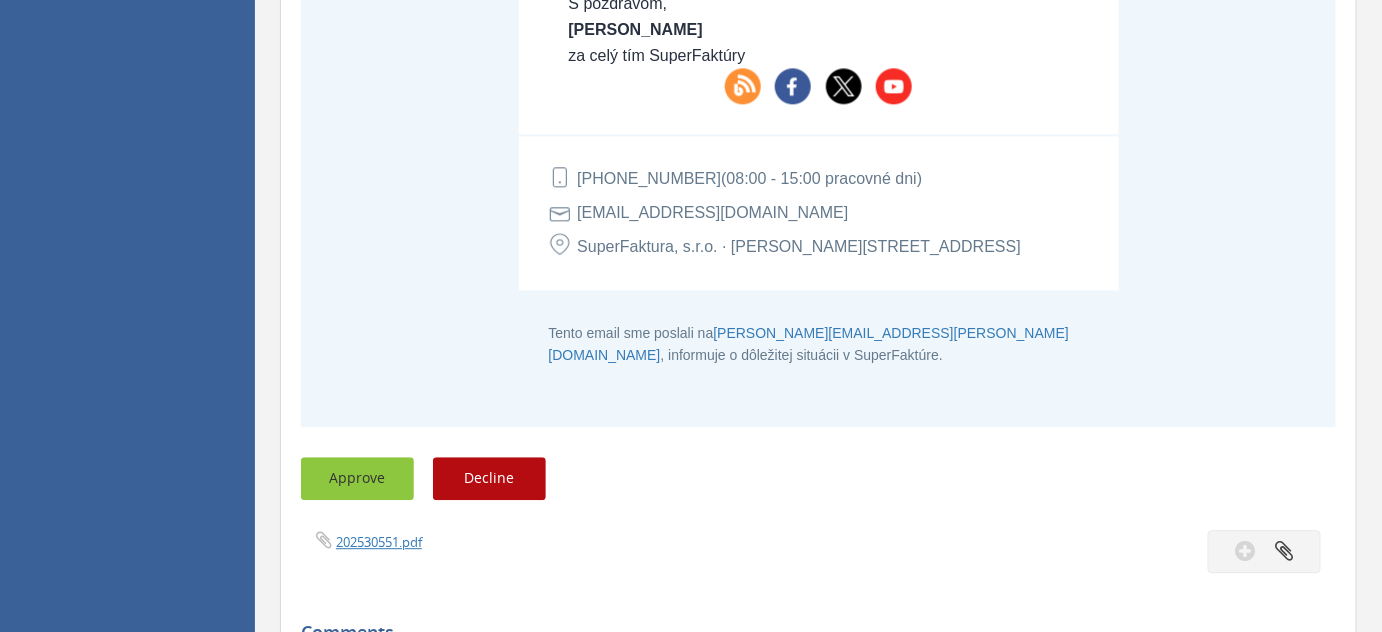 click on "Approve" at bounding box center (357, 478) 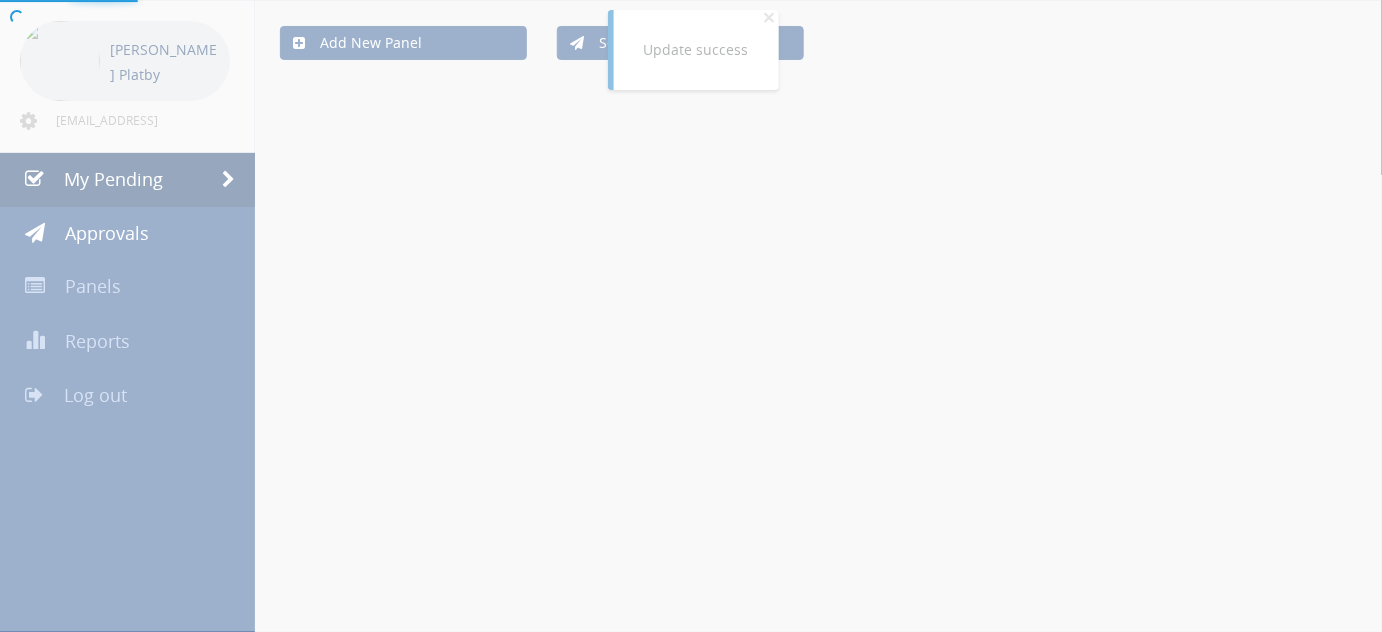 scroll, scrollTop: 1004, scrollLeft: 0, axis: vertical 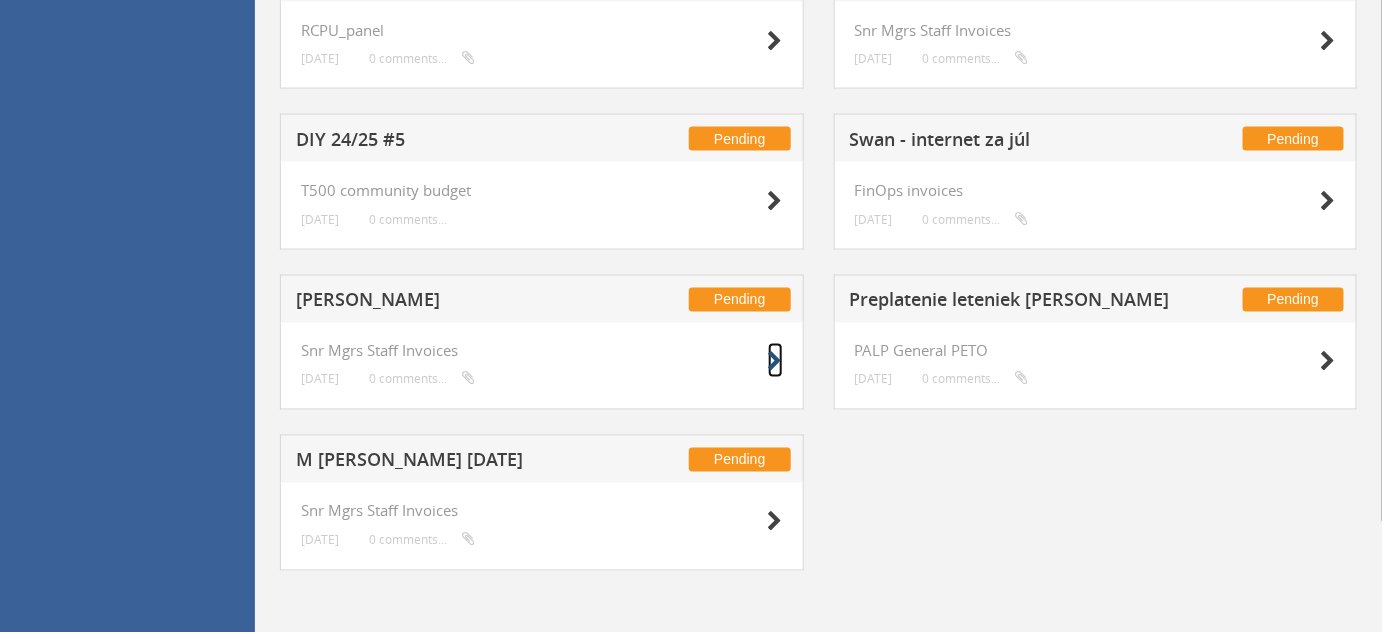 click at bounding box center [775, 362] 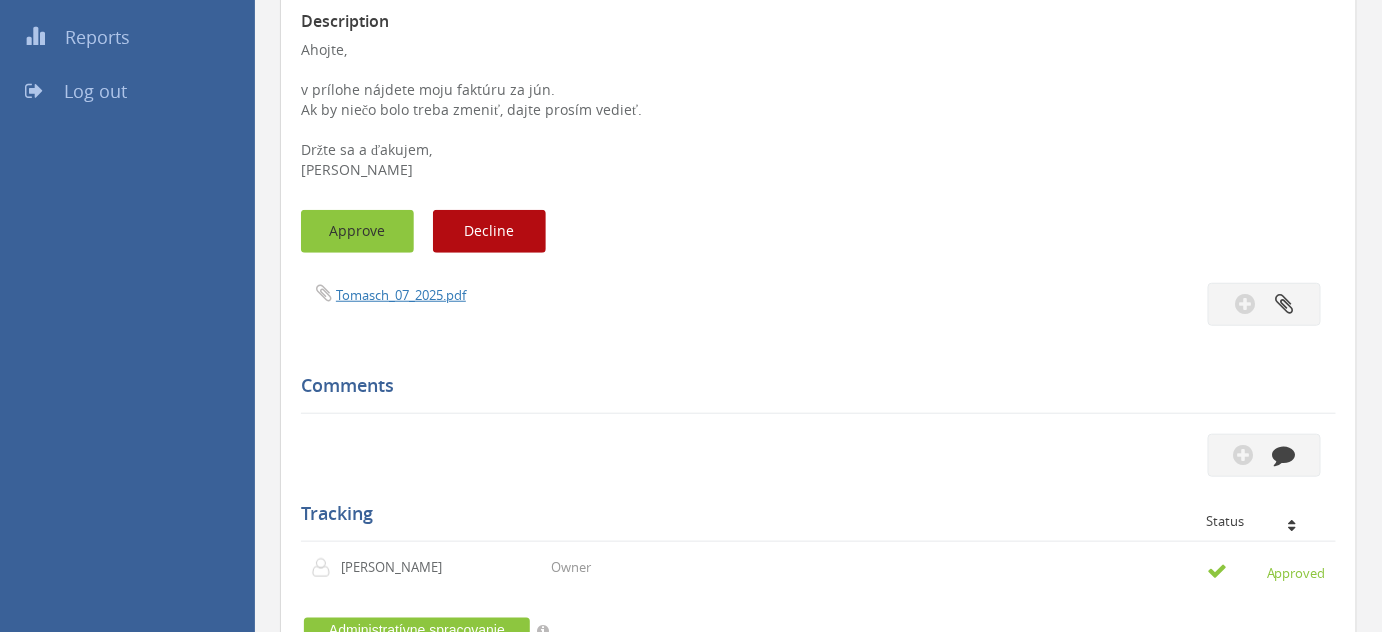 scroll, scrollTop: 380, scrollLeft: 0, axis: vertical 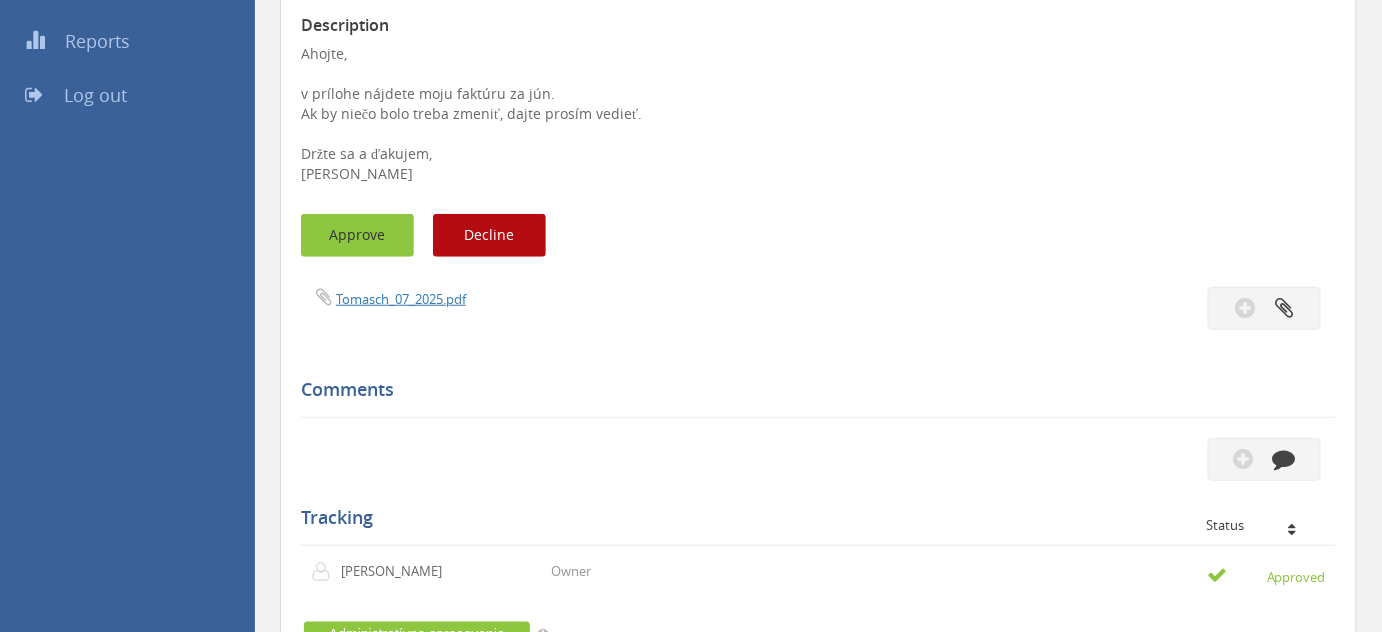 click on "Approve" at bounding box center (357, 235) 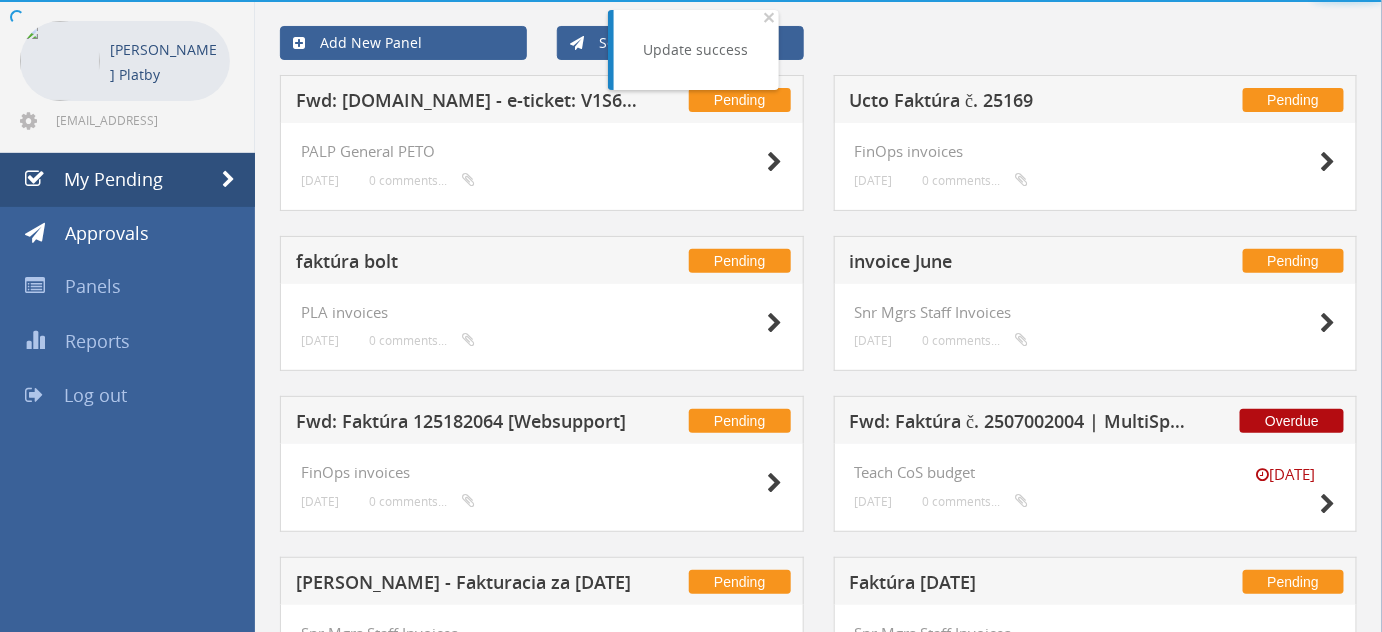 scroll, scrollTop: 380, scrollLeft: 0, axis: vertical 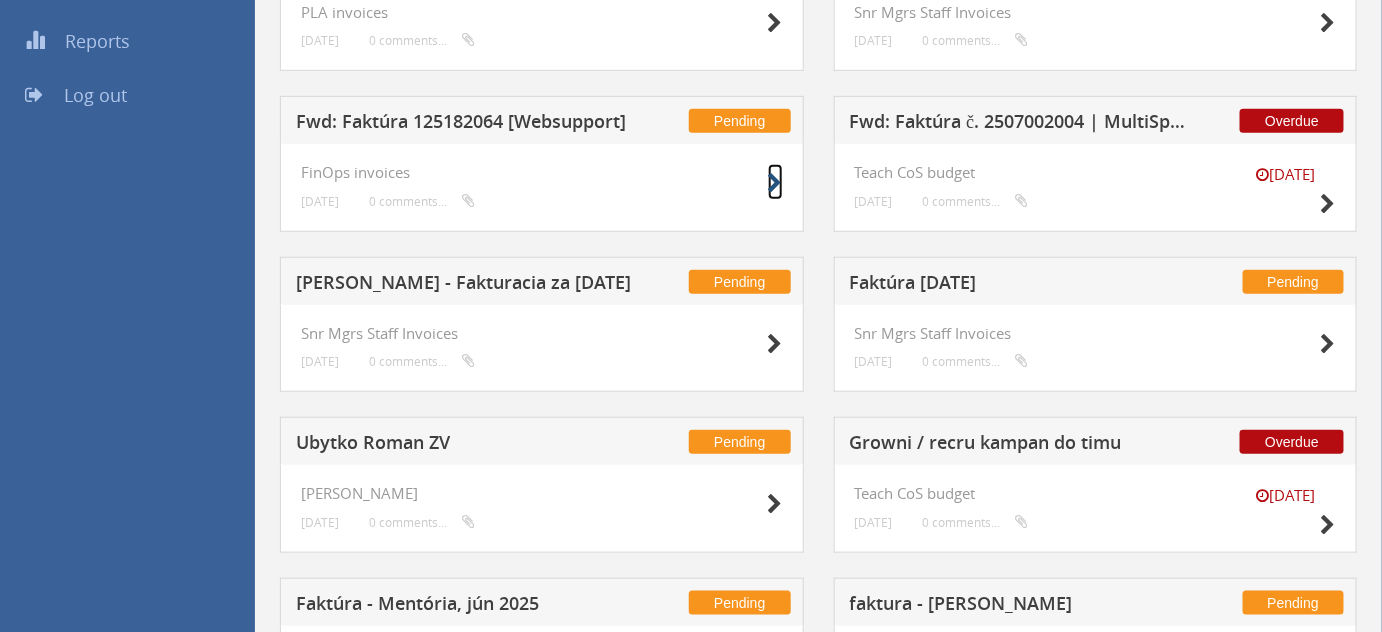 click at bounding box center (775, 183) 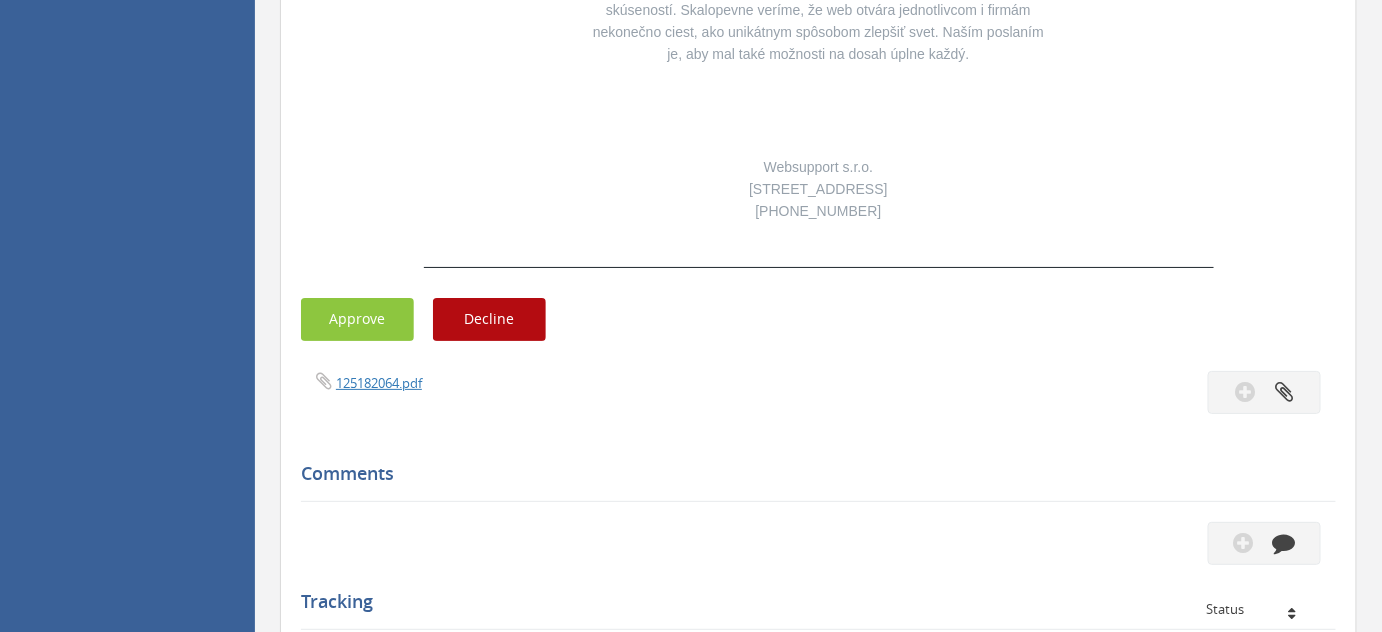 scroll, scrollTop: 2491, scrollLeft: 0, axis: vertical 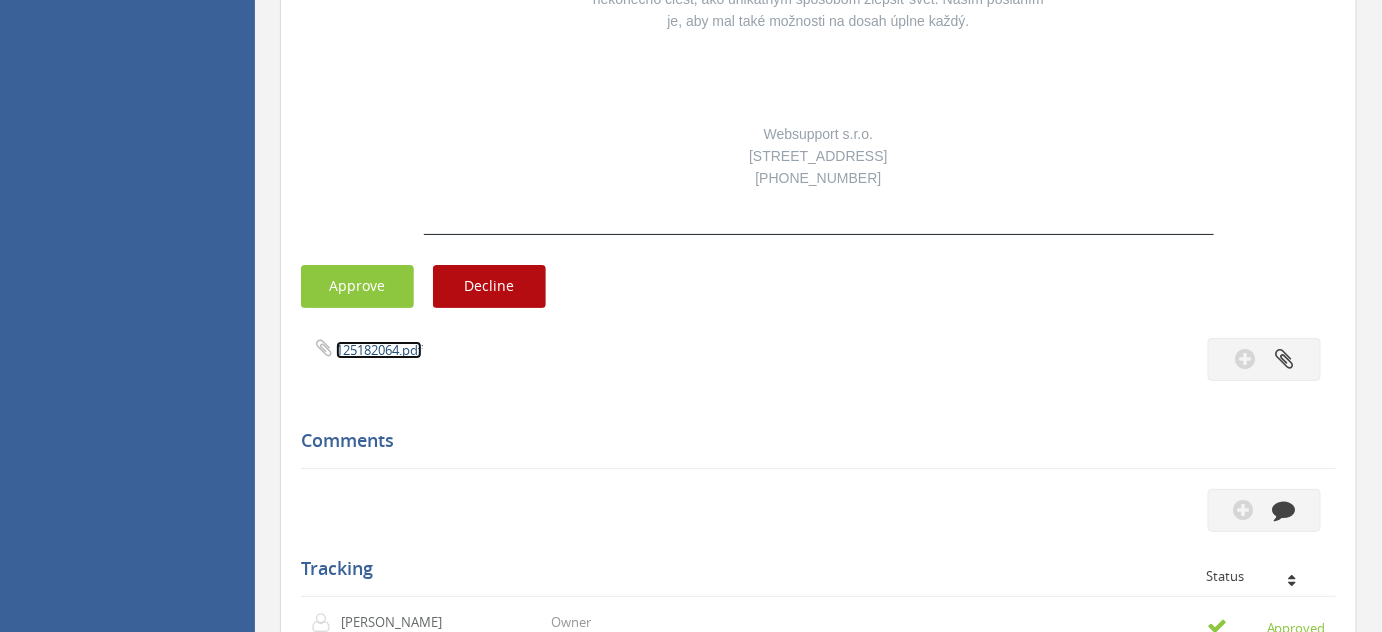 click on "125182064.pdf" at bounding box center [379, 350] 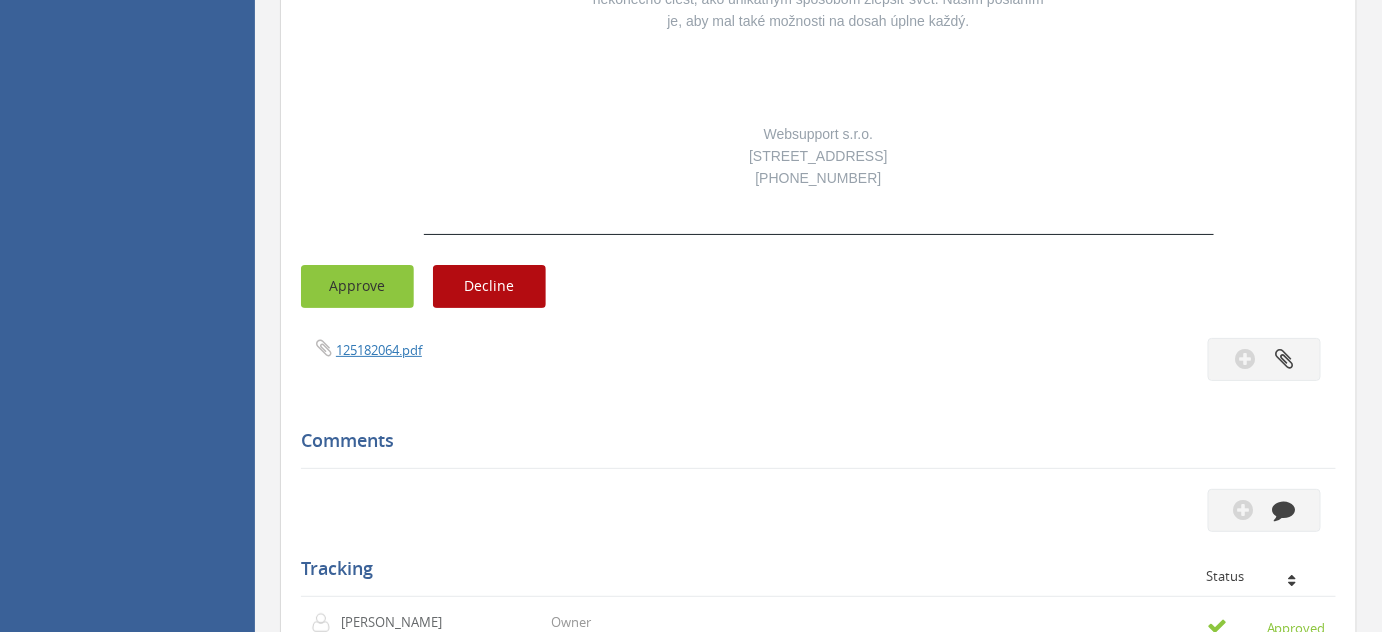 click on "Approve" at bounding box center [357, 286] 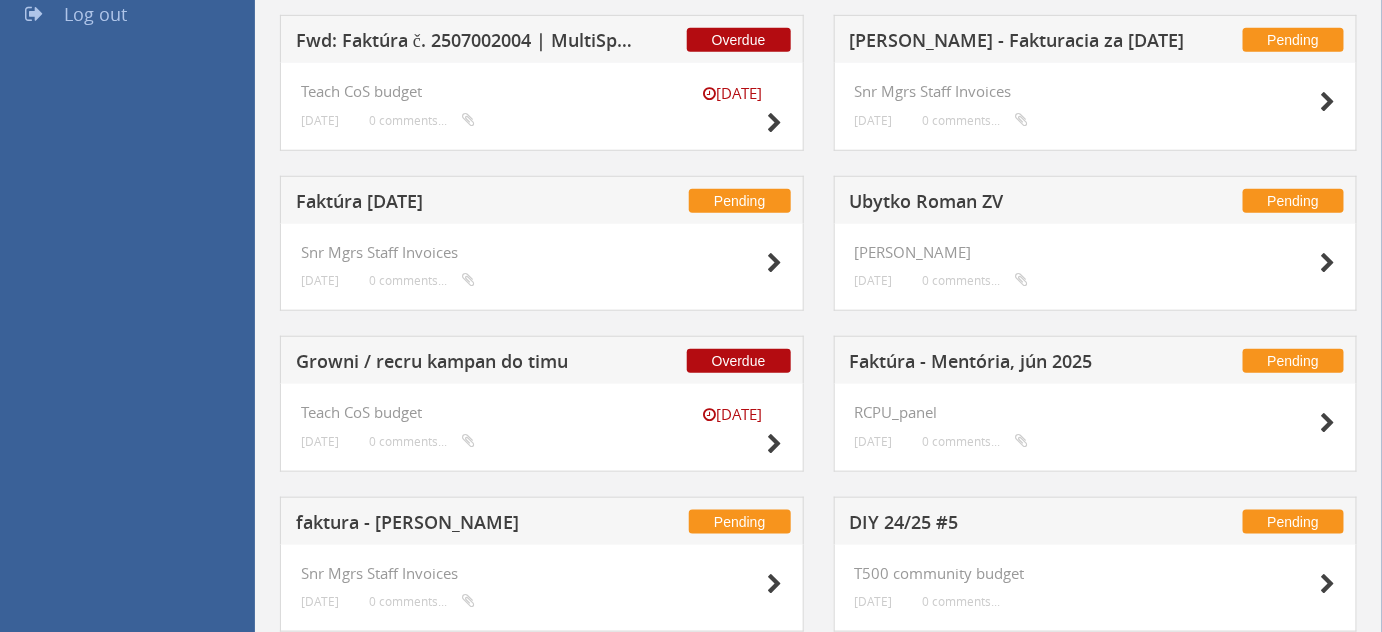 scroll, scrollTop: 459, scrollLeft: 0, axis: vertical 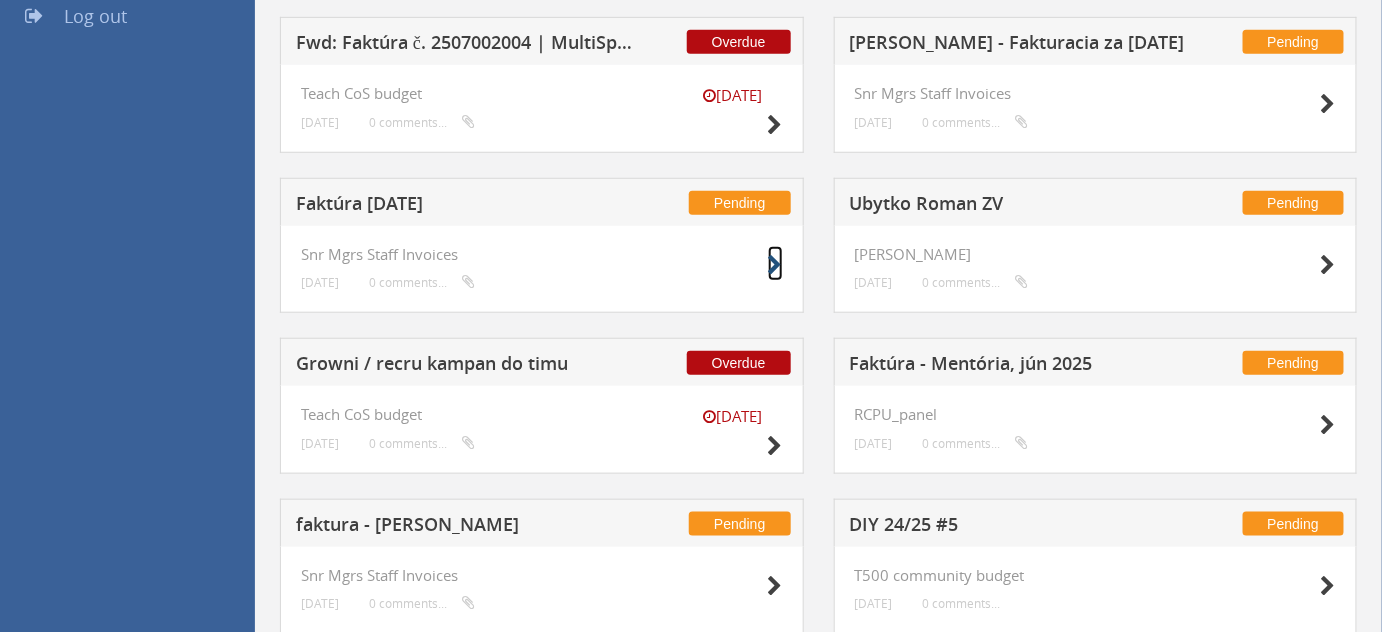 click at bounding box center (775, 265) 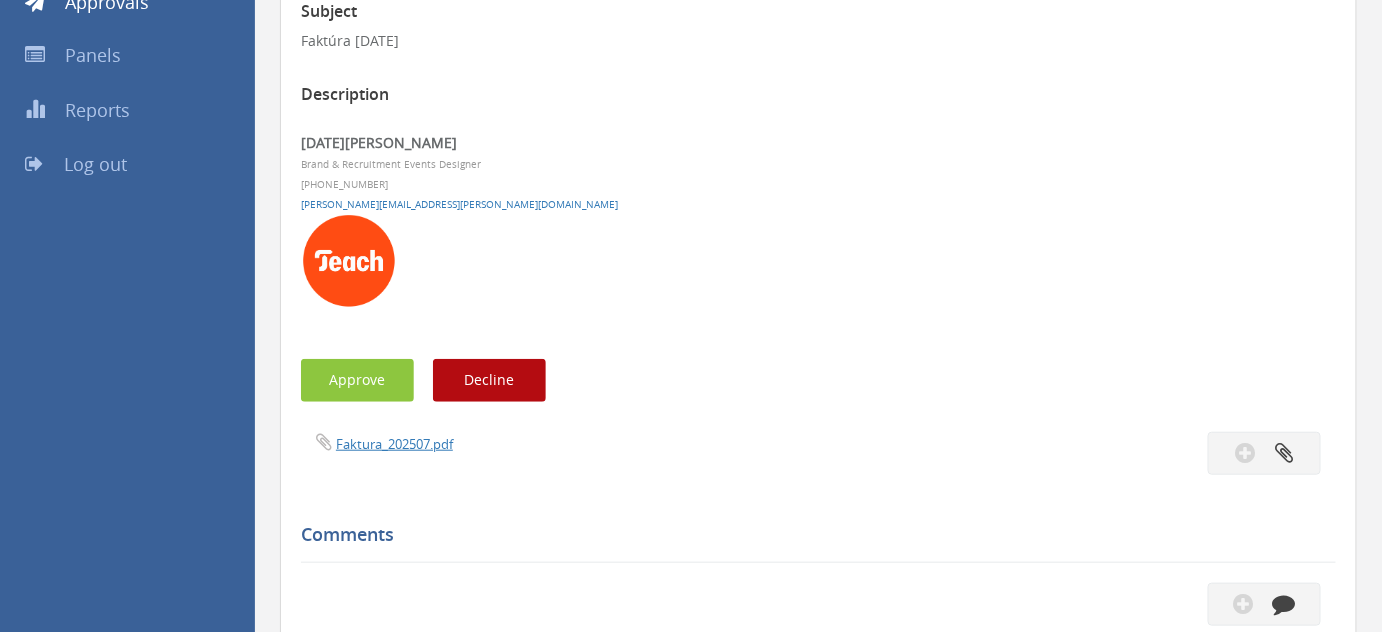 scroll, scrollTop: 309, scrollLeft: 0, axis: vertical 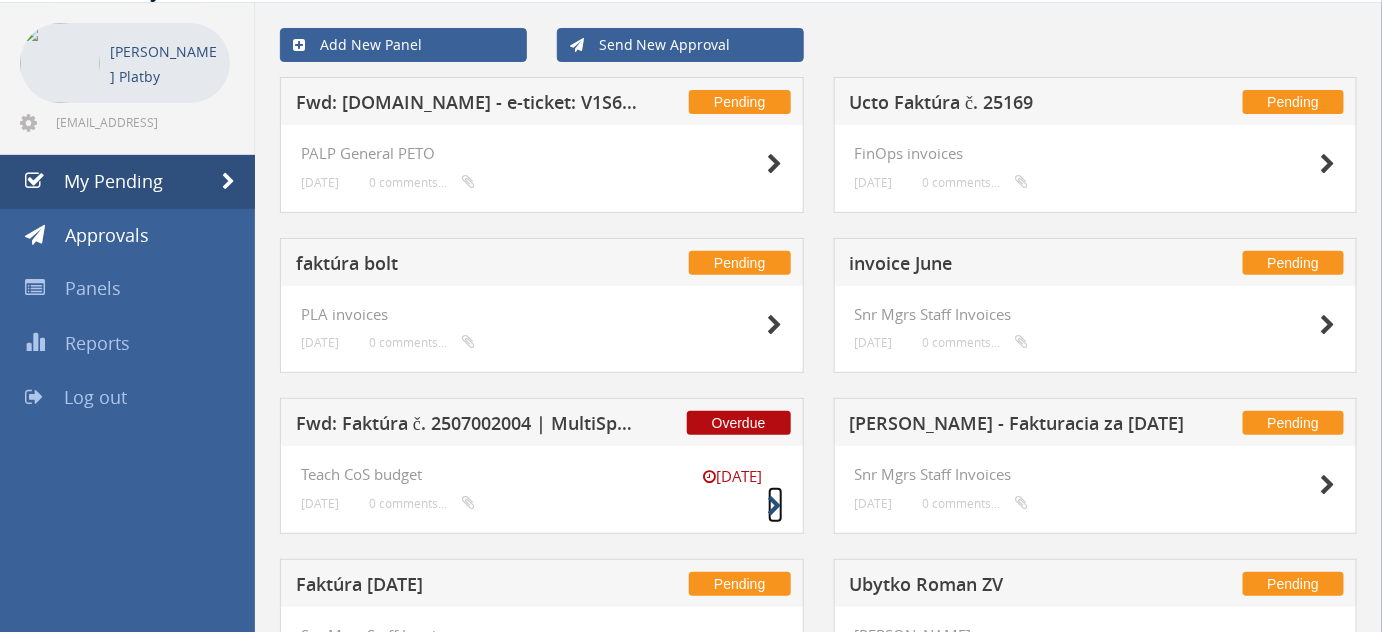 click at bounding box center [775, 506] 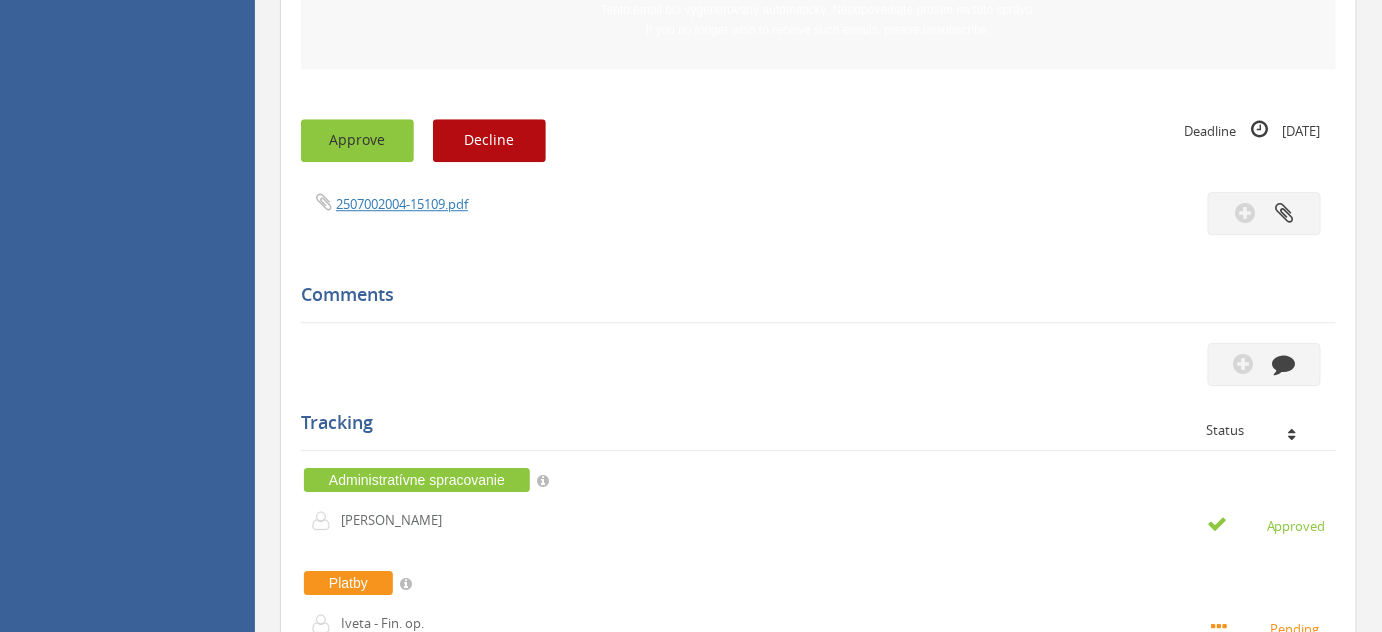 scroll, scrollTop: 1781, scrollLeft: 0, axis: vertical 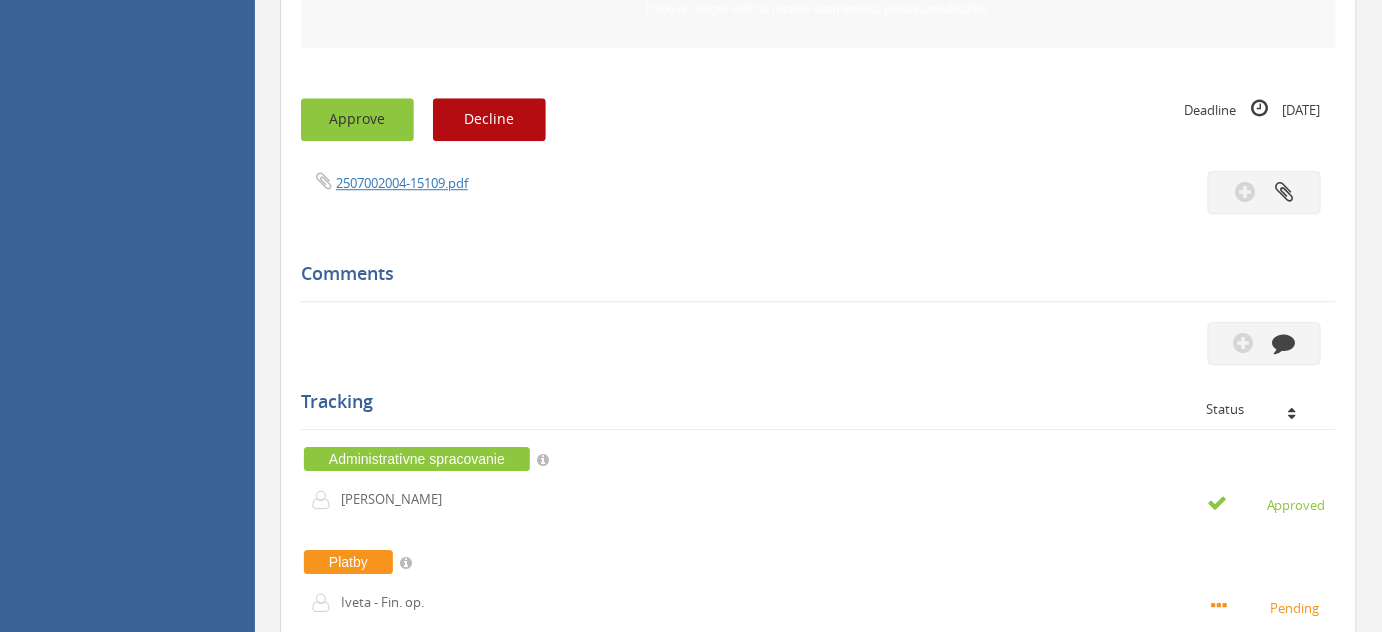 click on "Approve" at bounding box center (357, 119) 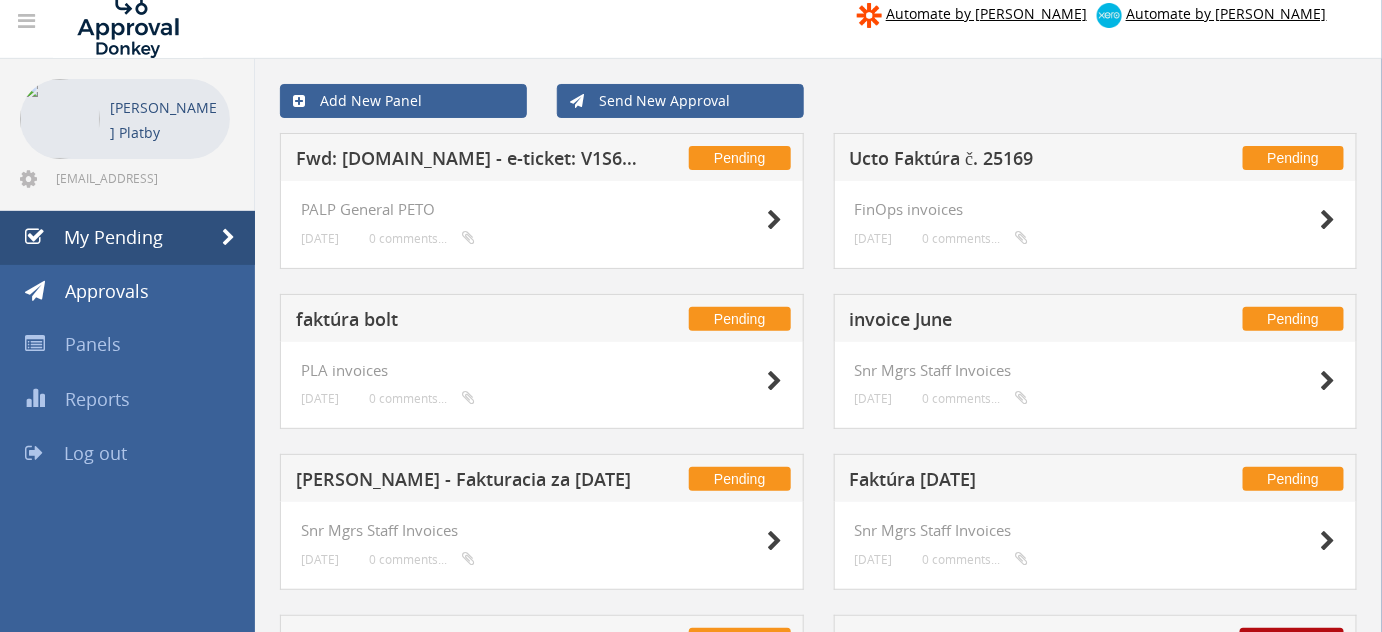 scroll, scrollTop: 21, scrollLeft: 0, axis: vertical 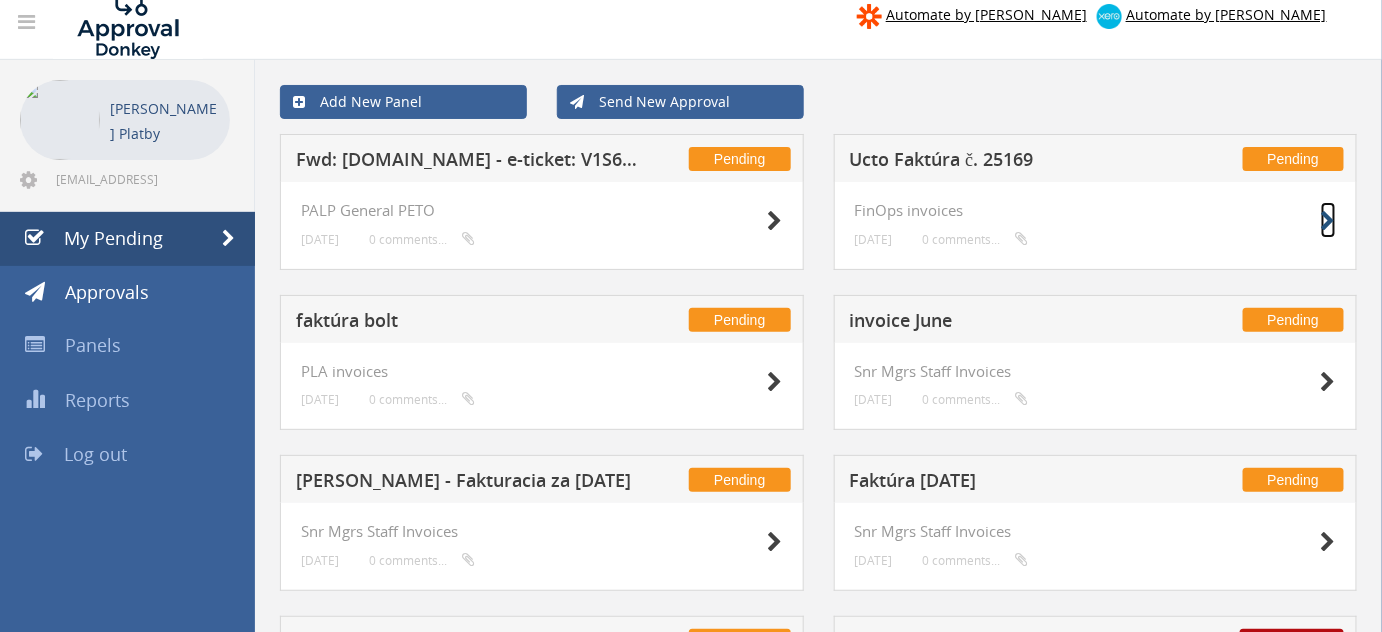 click at bounding box center [1328, 221] 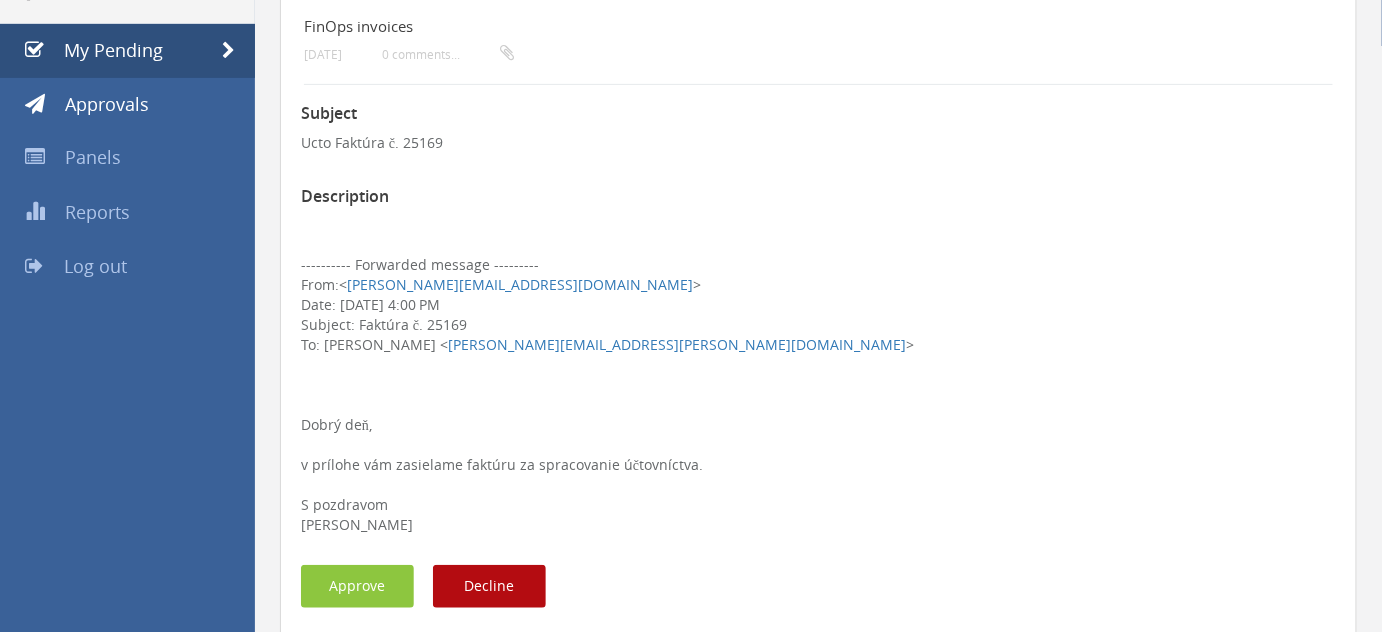 scroll, scrollTop: 210, scrollLeft: 0, axis: vertical 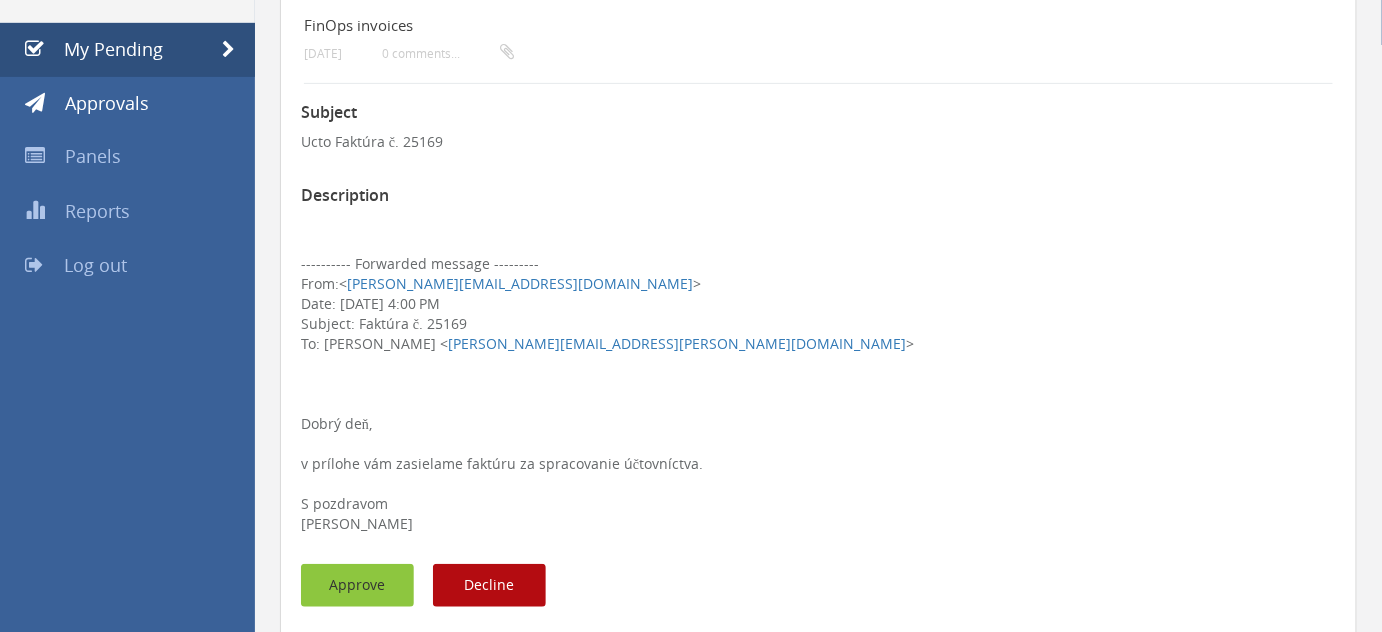 click on "Approve" at bounding box center (357, 585) 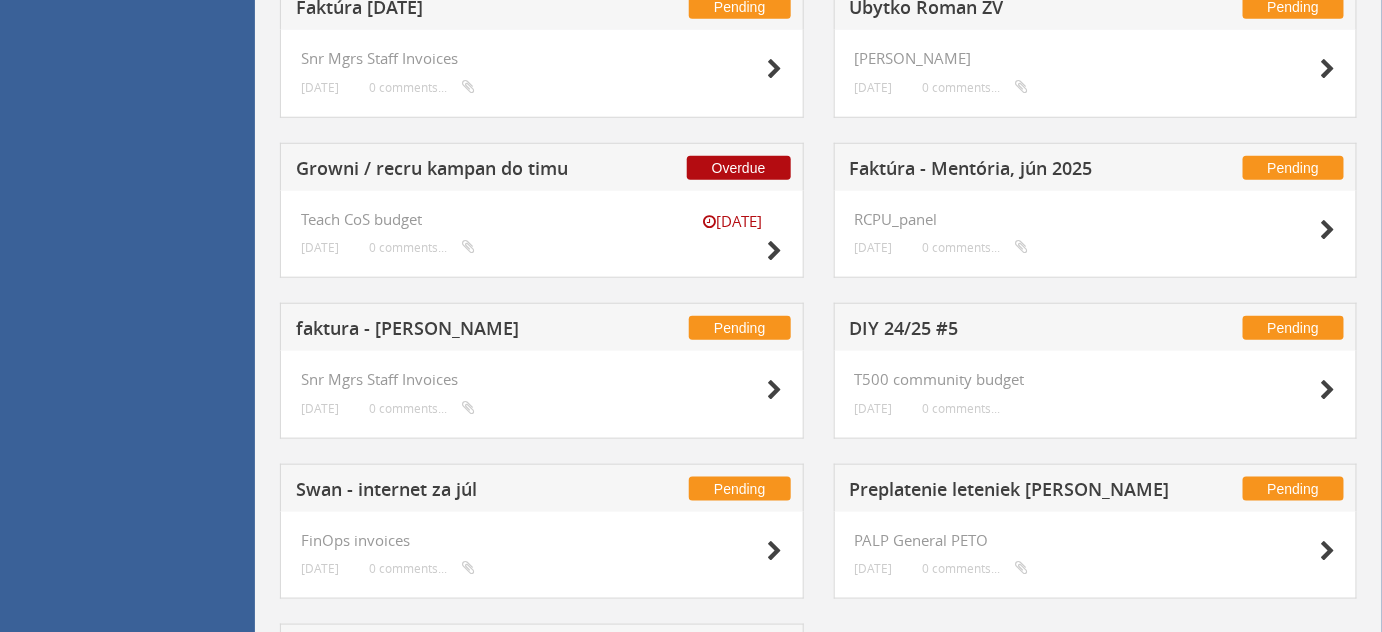 scroll, scrollTop: 496, scrollLeft: 0, axis: vertical 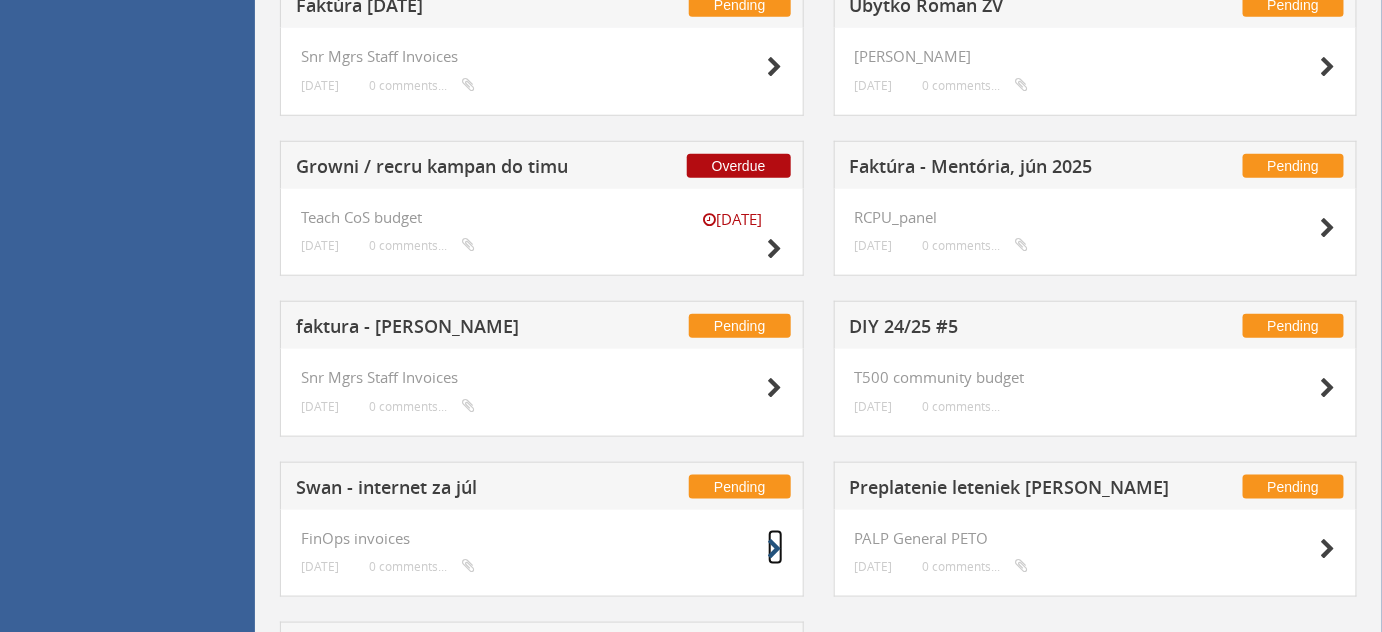 click at bounding box center (775, 549) 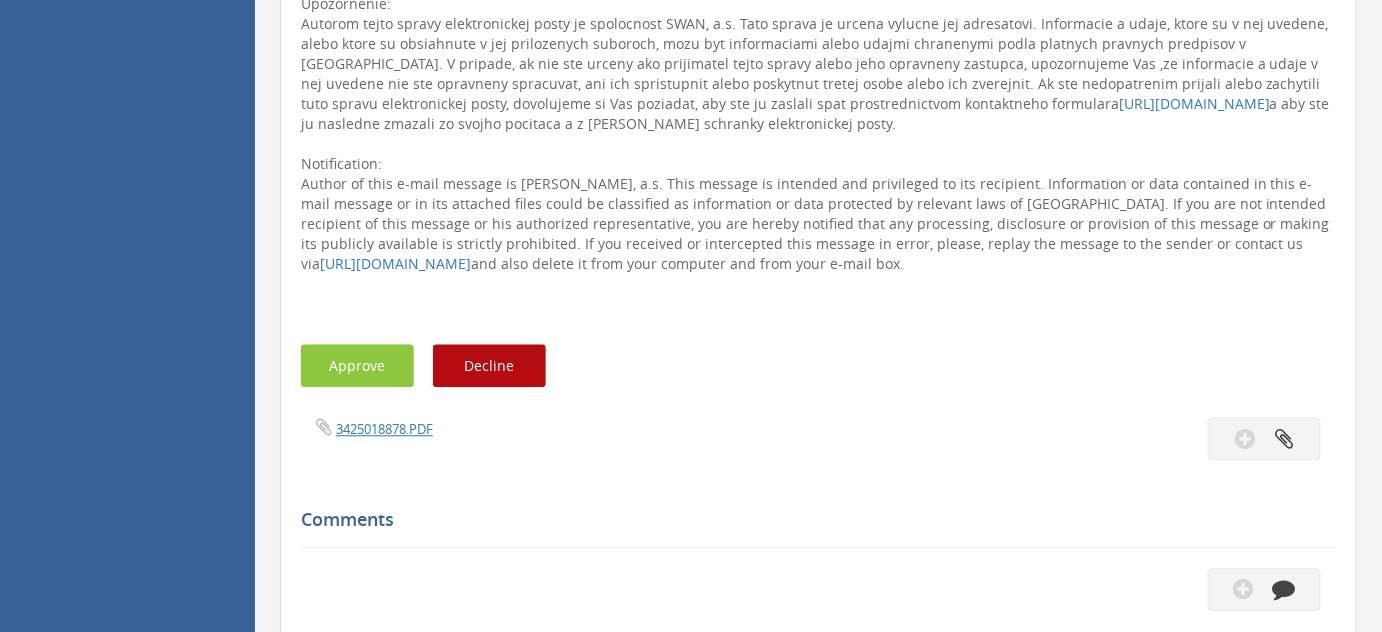 scroll, scrollTop: 1405, scrollLeft: 0, axis: vertical 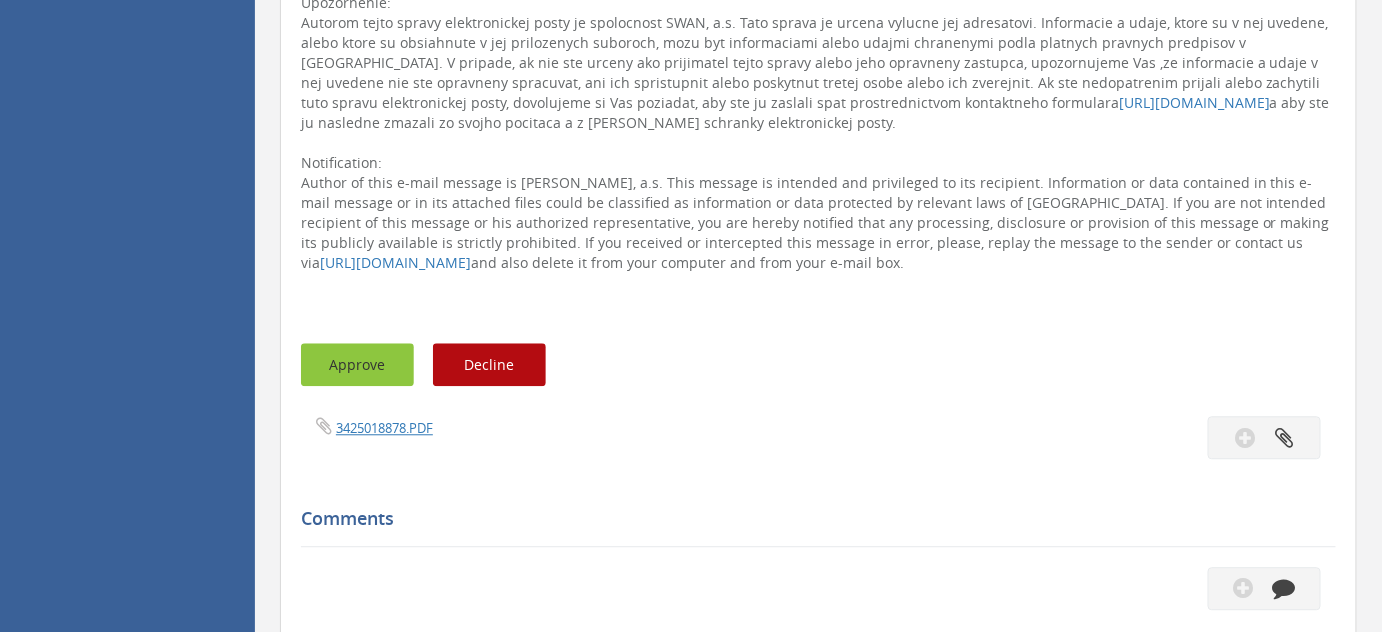 click on "Approve" at bounding box center (357, 364) 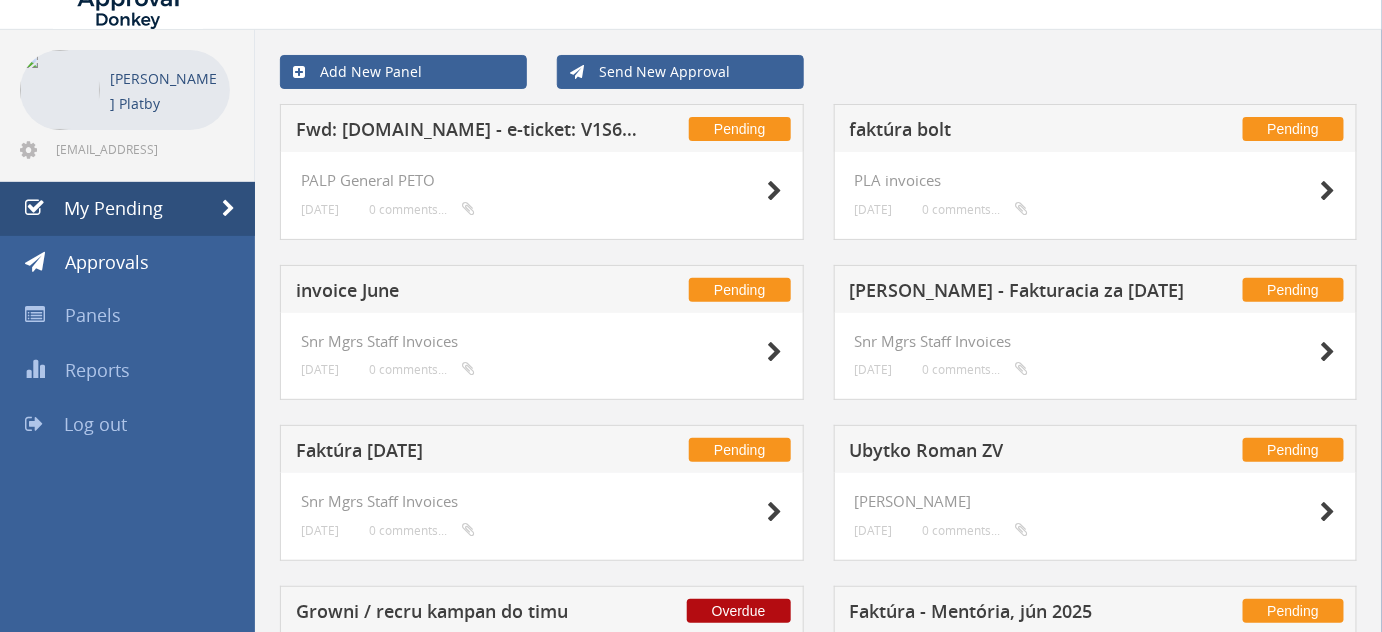 scroll, scrollTop: 50, scrollLeft: 0, axis: vertical 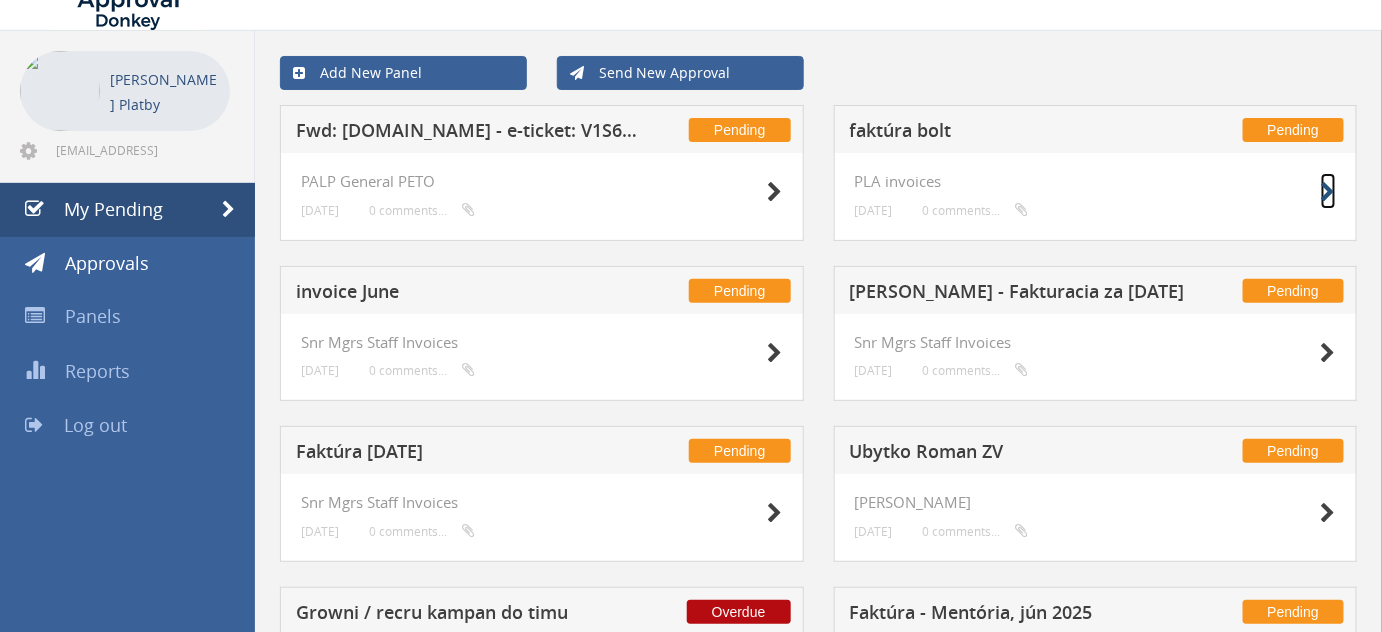 click at bounding box center [1328, 192] 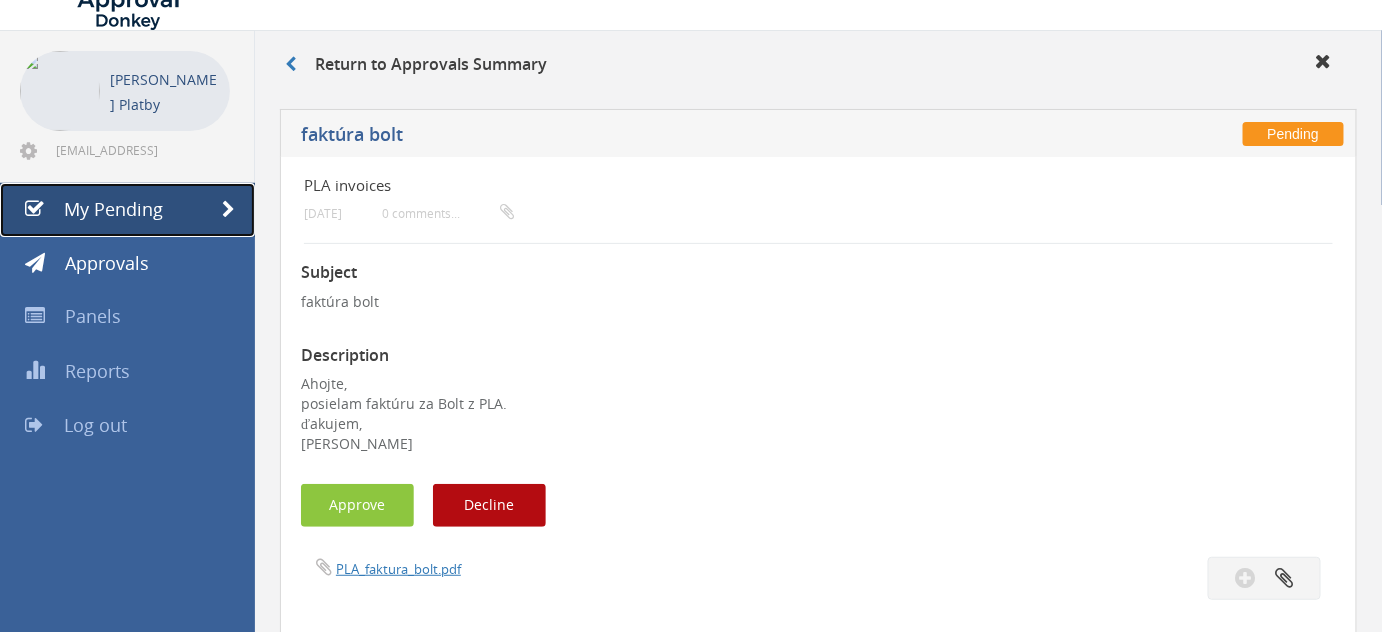 click on "My Pending" at bounding box center [127, 210] 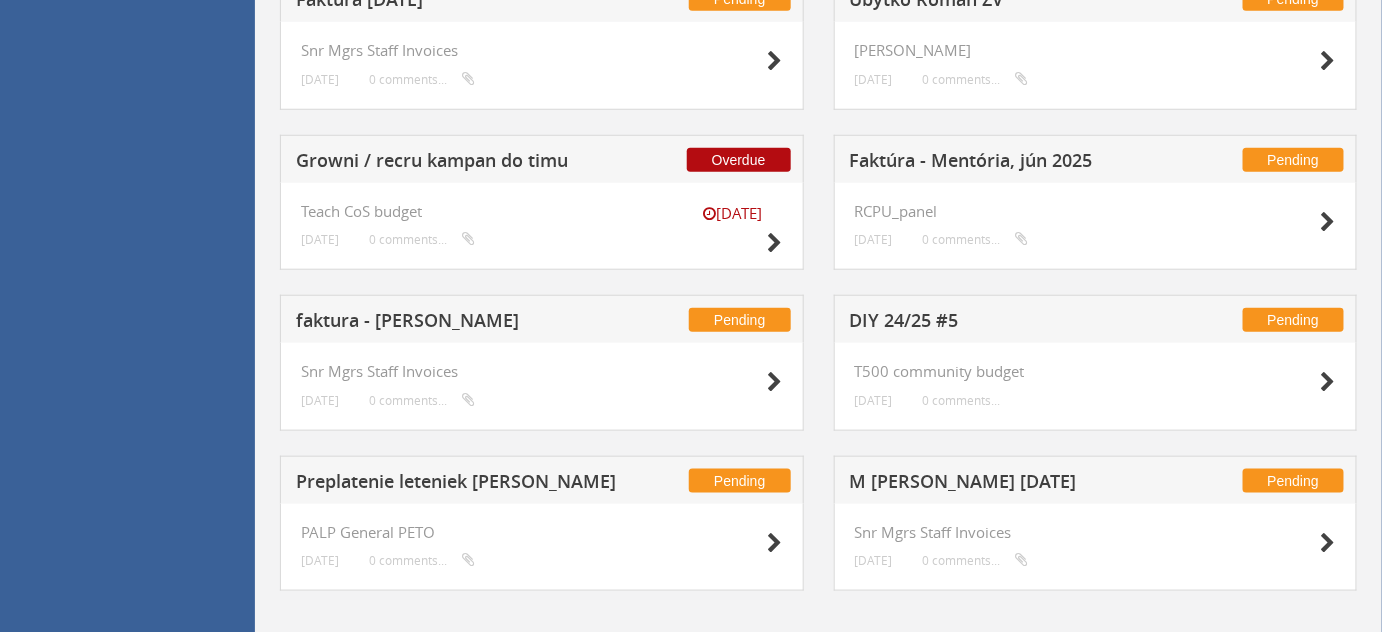 scroll, scrollTop: 507, scrollLeft: 0, axis: vertical 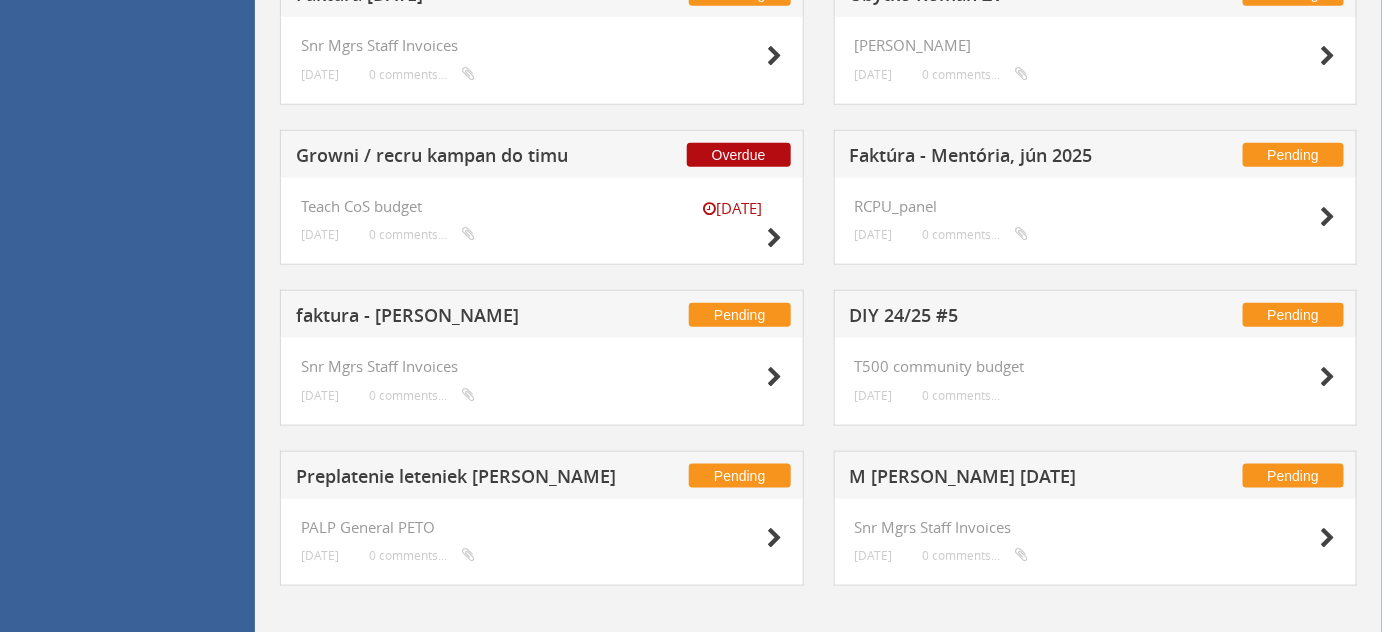 click at bounding box center [733, 537] 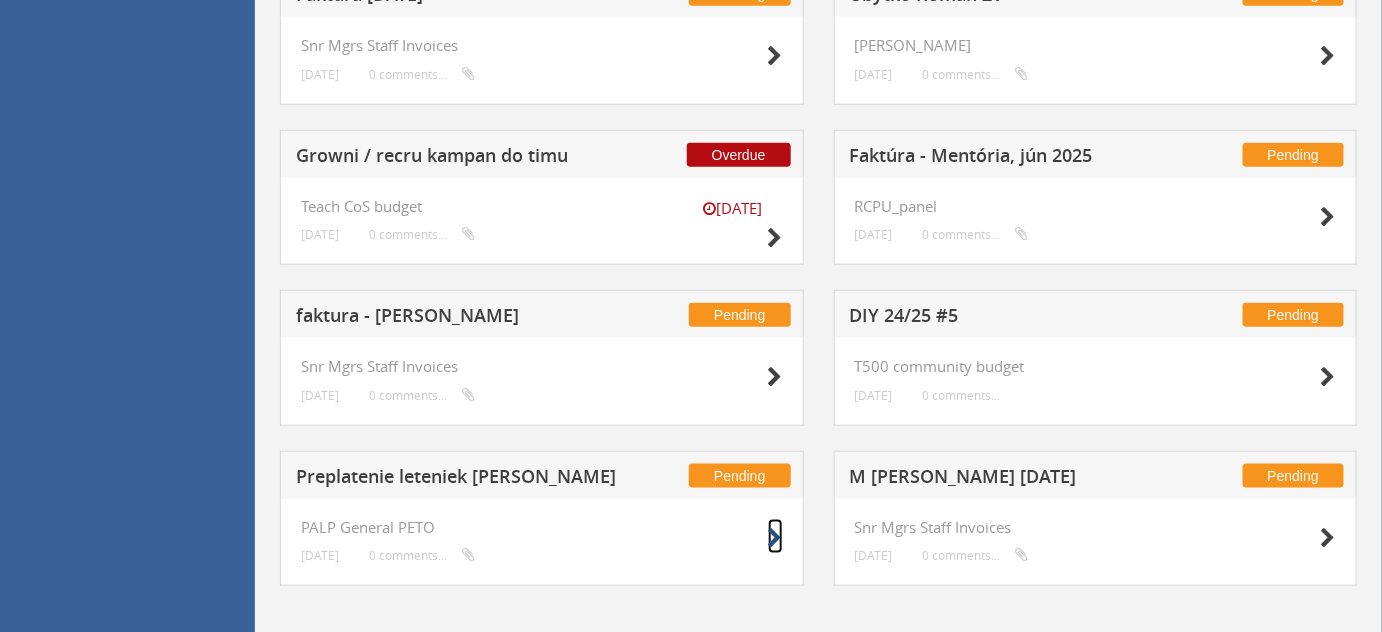 click at bounding box center [775, 538] 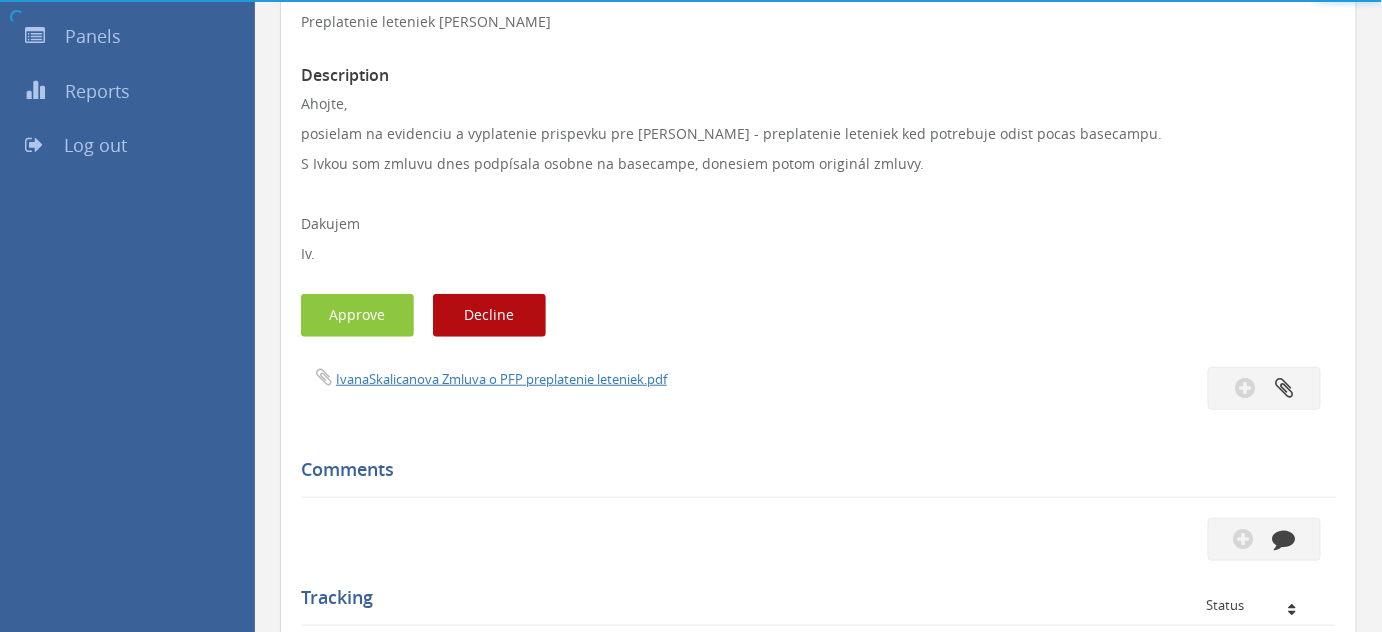 scroll, scrollTop: 507, scrollLeft: 0, axis: vertical 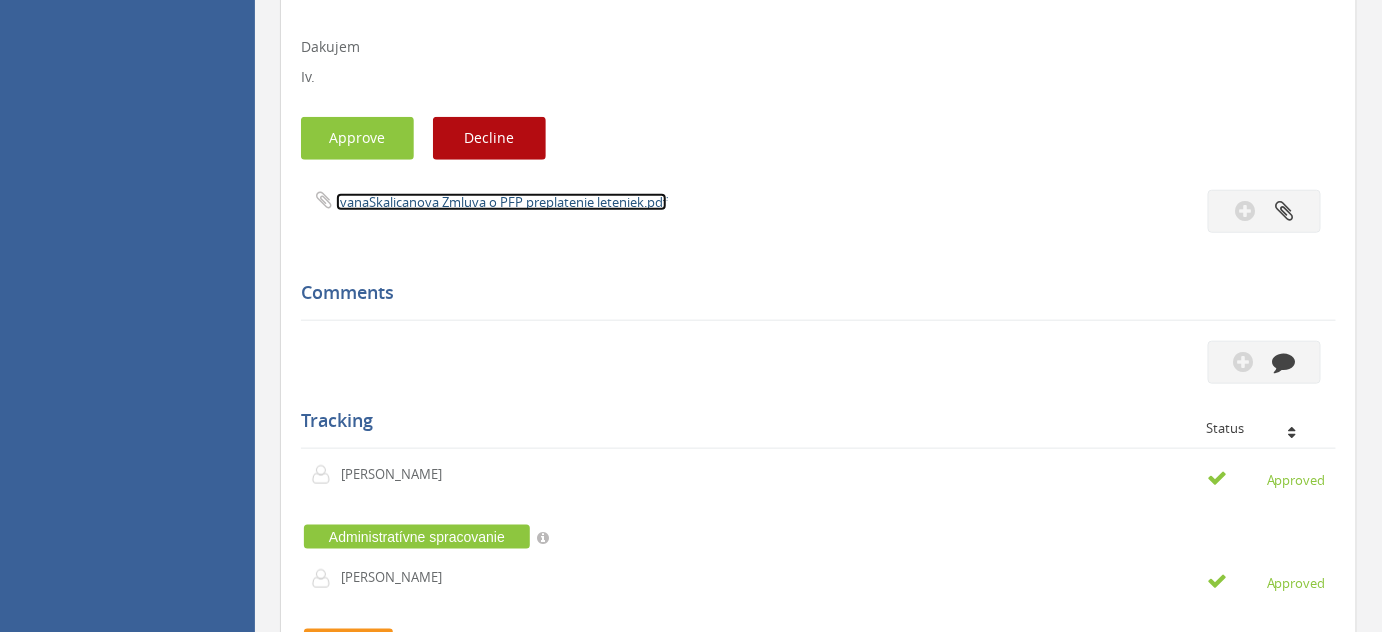 click on "IvanaSkalicanova Zmluva o PFP preplatenie leteniek.pdf" at bounding box center [501, 202] 